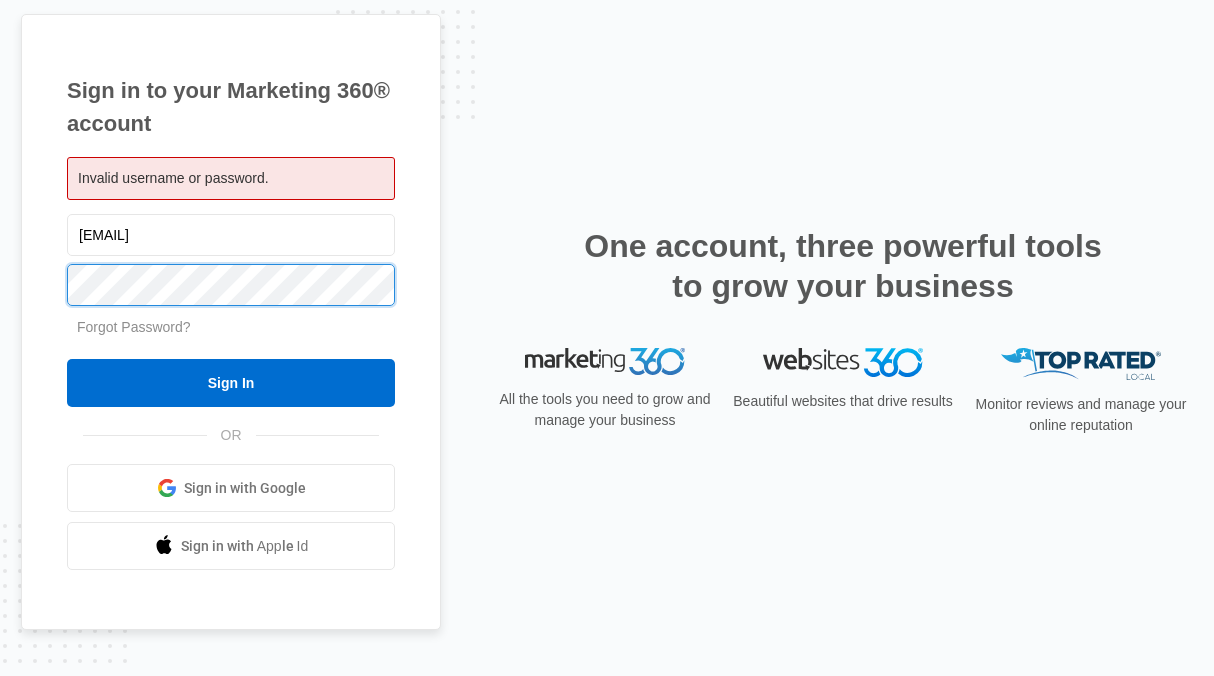 scroll, scrollTop: 0, scrollLeft: 0, axis: both 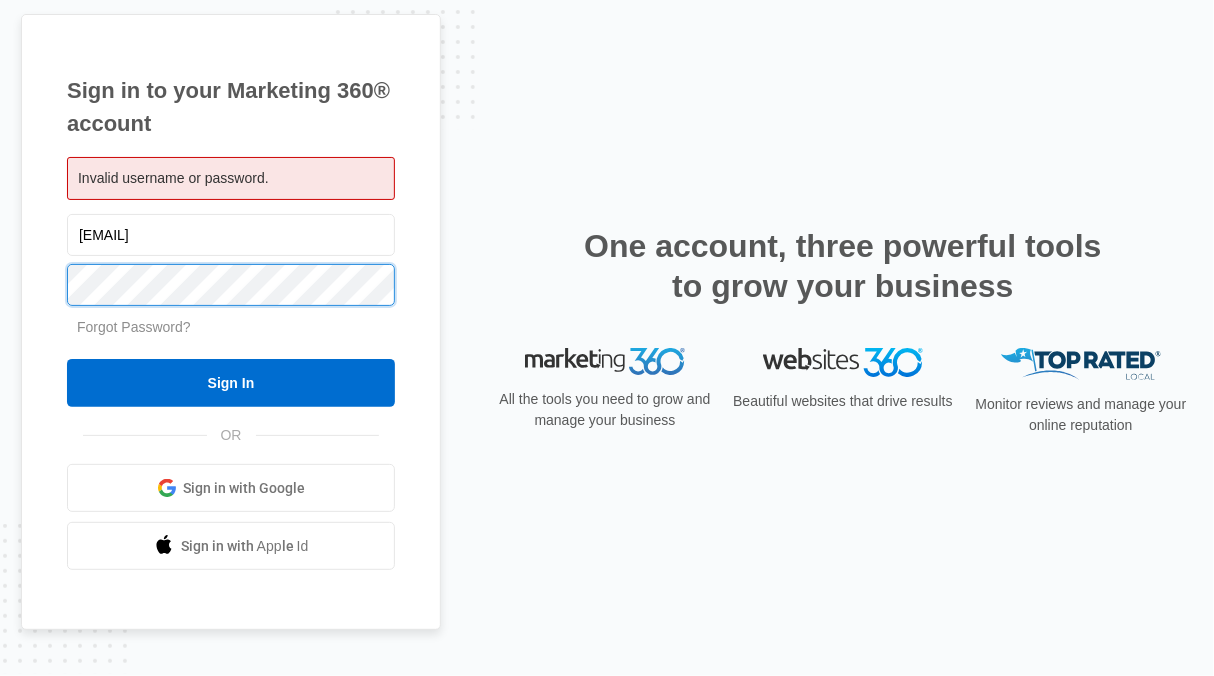 click on "Sign In" at bounding box center (231, 383) 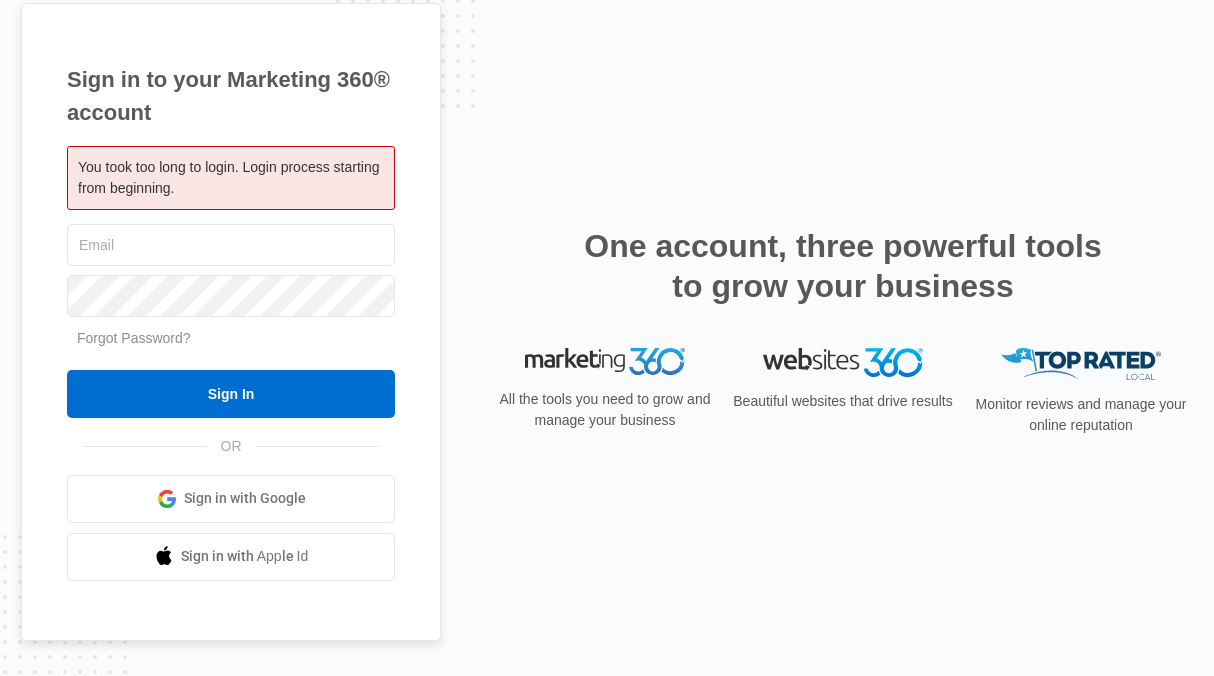 scroll, scrollTop: 0, scrollLeft: 0, axis: both 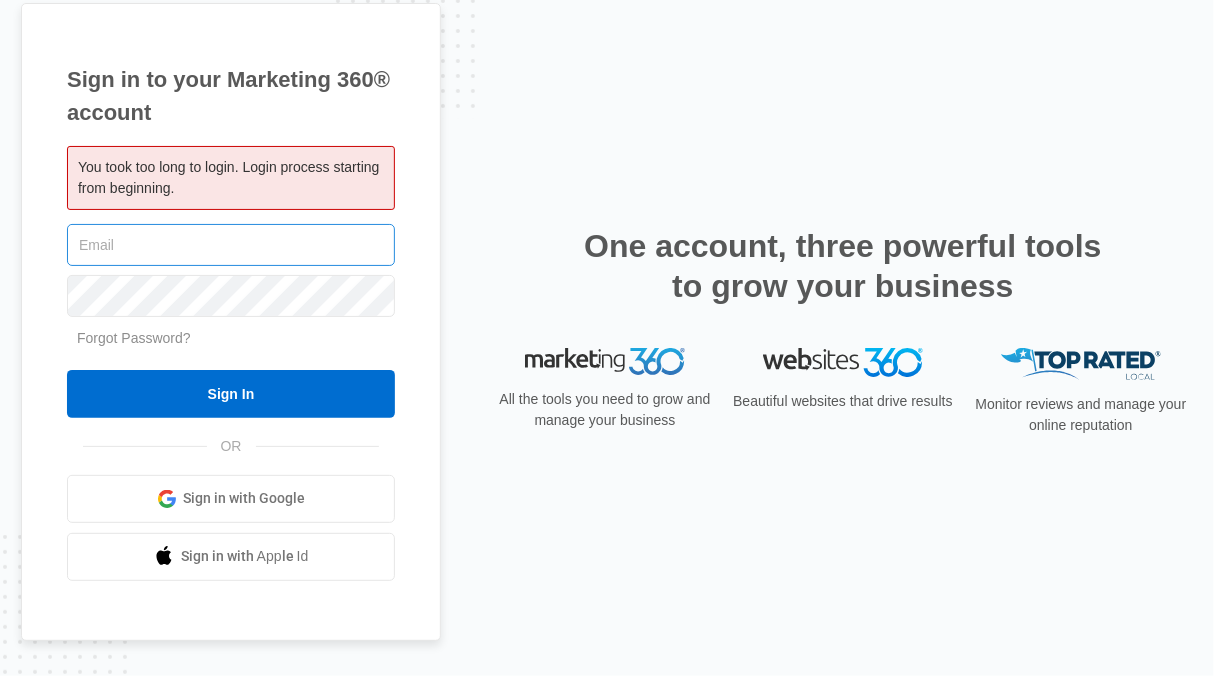 click at bounding box center (231, 245) 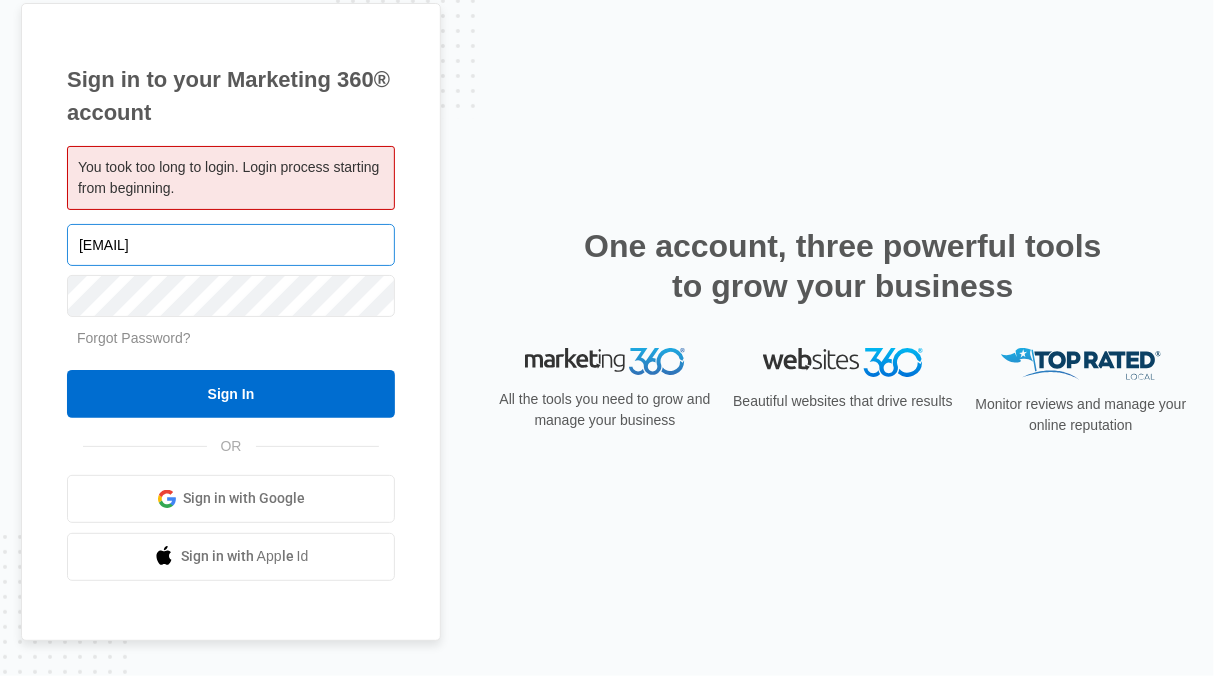 type on "[EMAIL]" 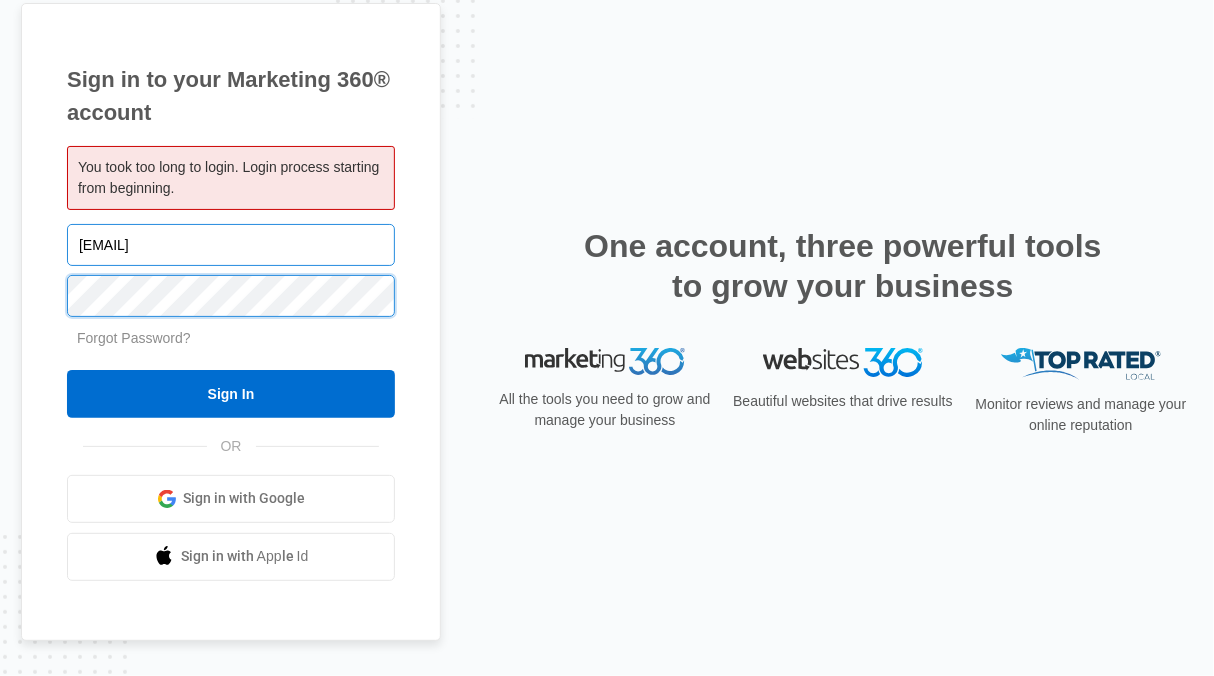 click on "Sign In" at bounding box center [231, 394] 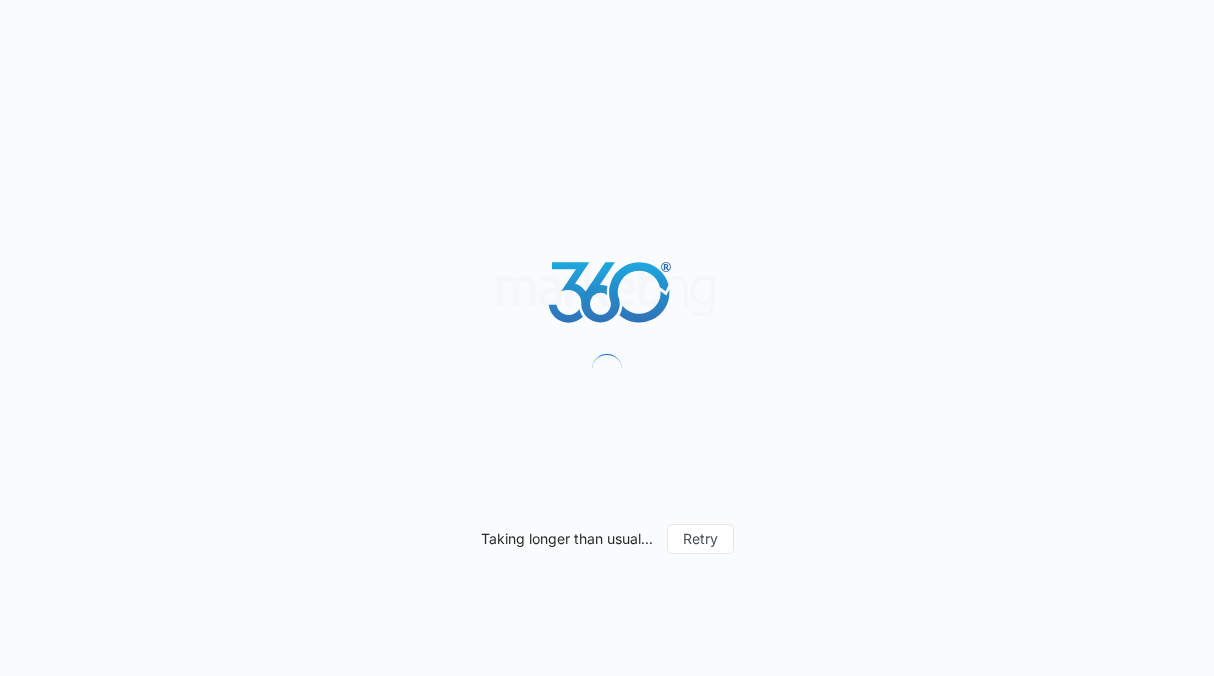 scroll, scrollTop: 0, scrollLeft: 0, axis: both 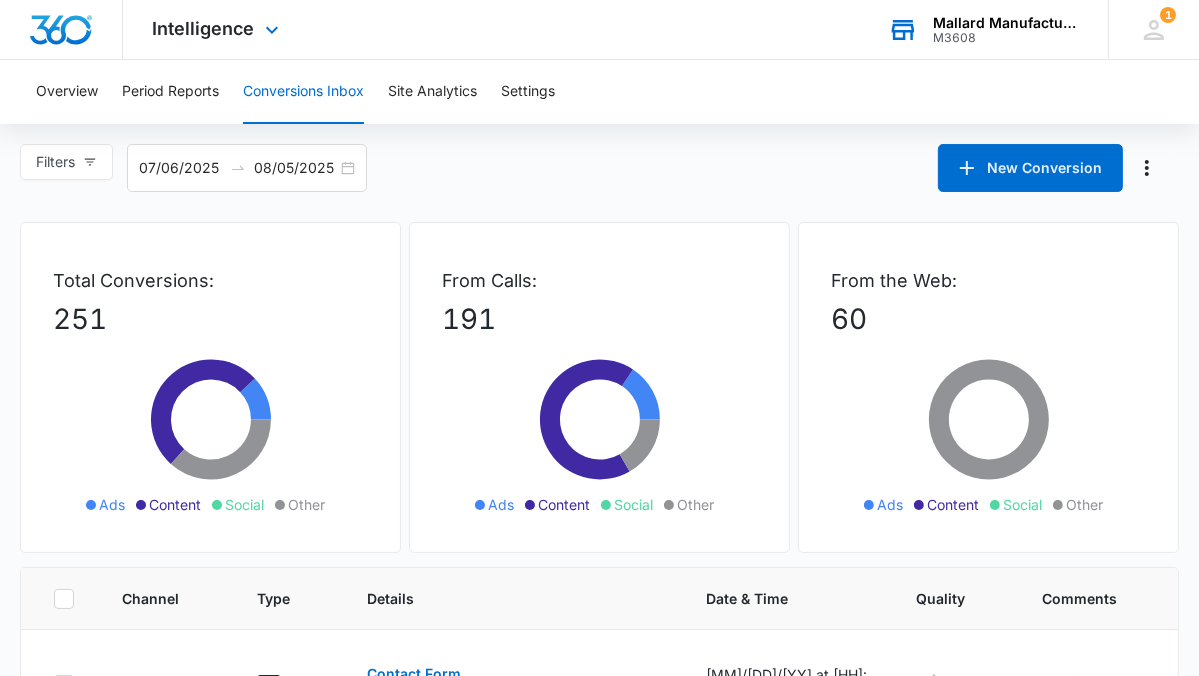 click on "Mallard Manufacturing" at bounding box center (1006, 23) 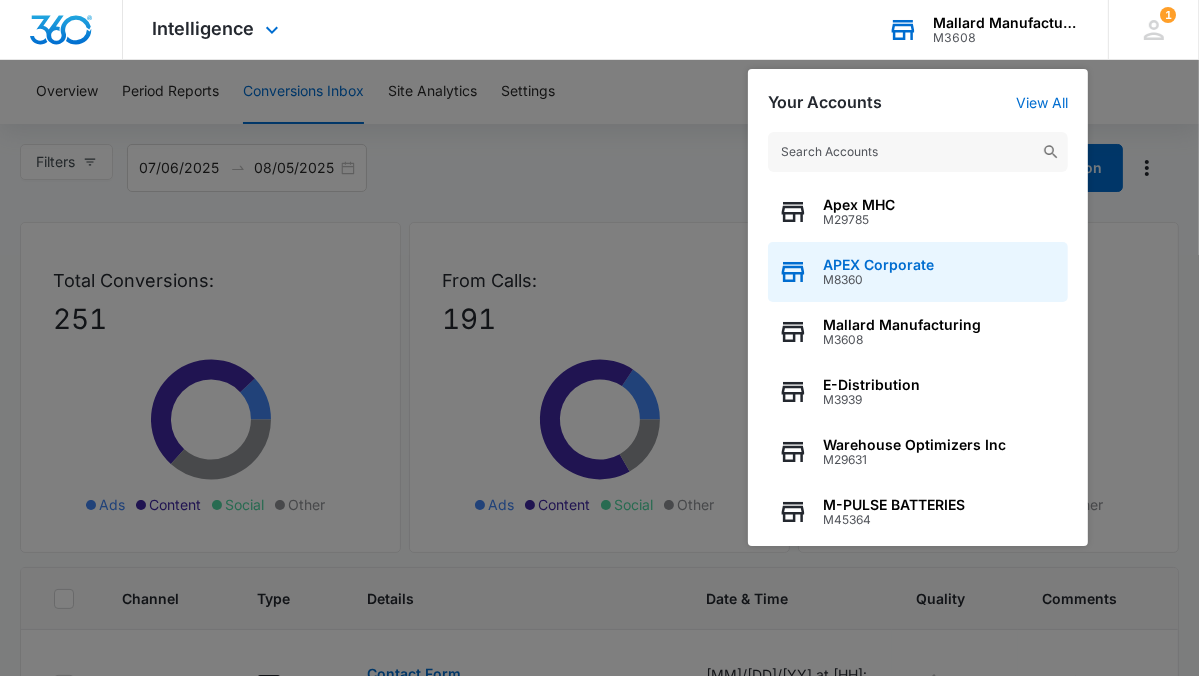 scroll, scrollTop: 256, scrollLeft: 0, axis: vertical 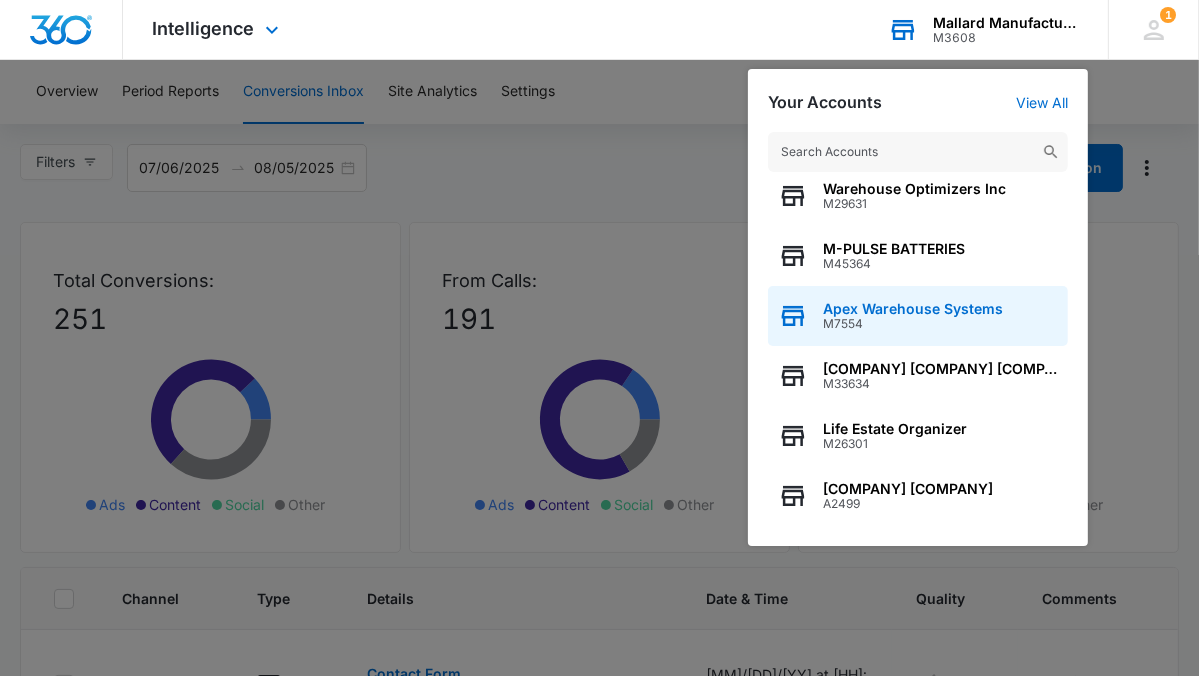 click on "M7554" at bounding box center [913, 324] 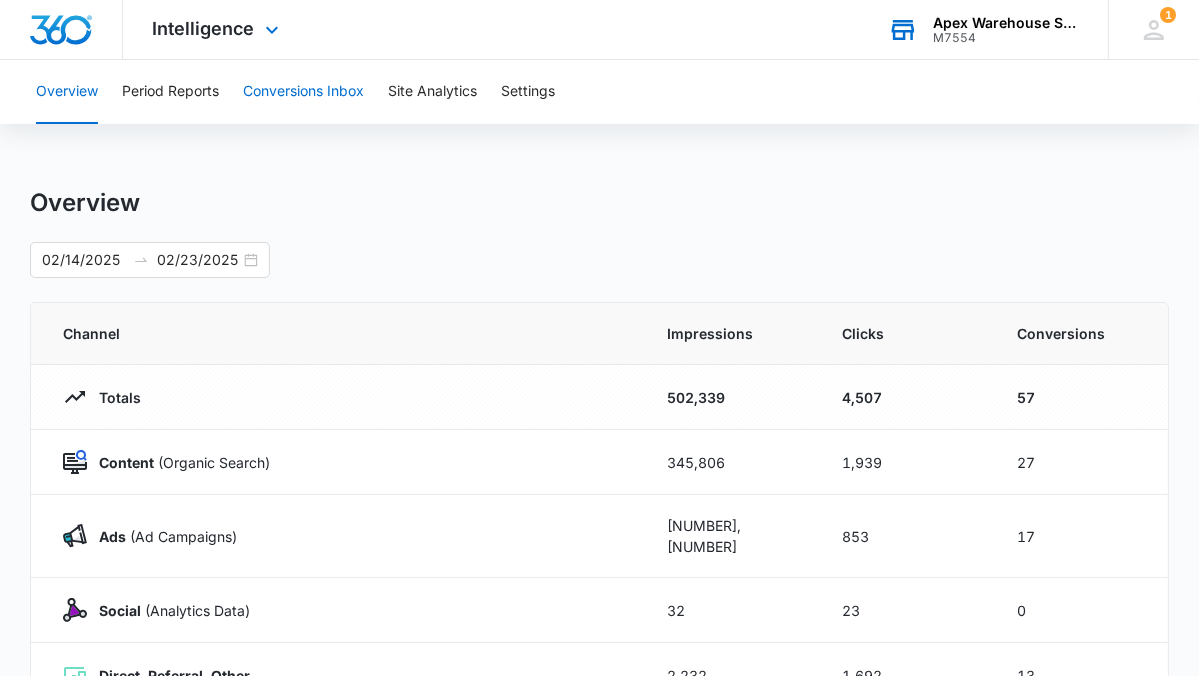 click on "Conversions Inbox" at bounding box center (303, 92) 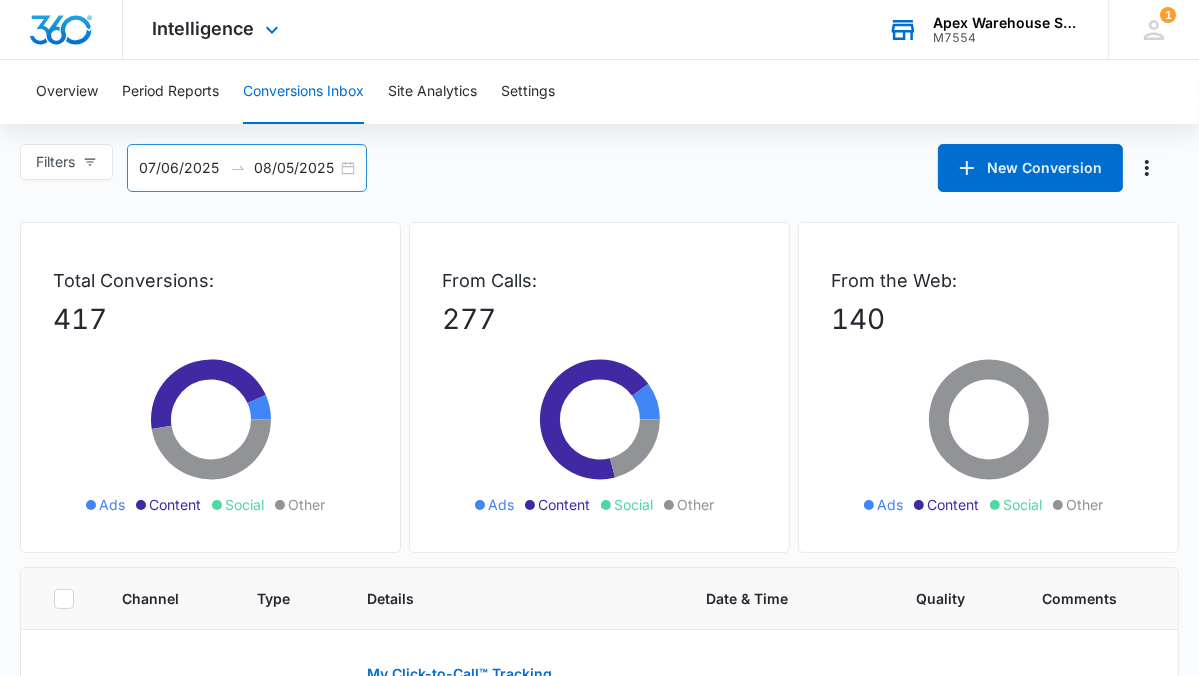 click on "07/06/2025 08/05/2025" at bounding box center (247, 168) 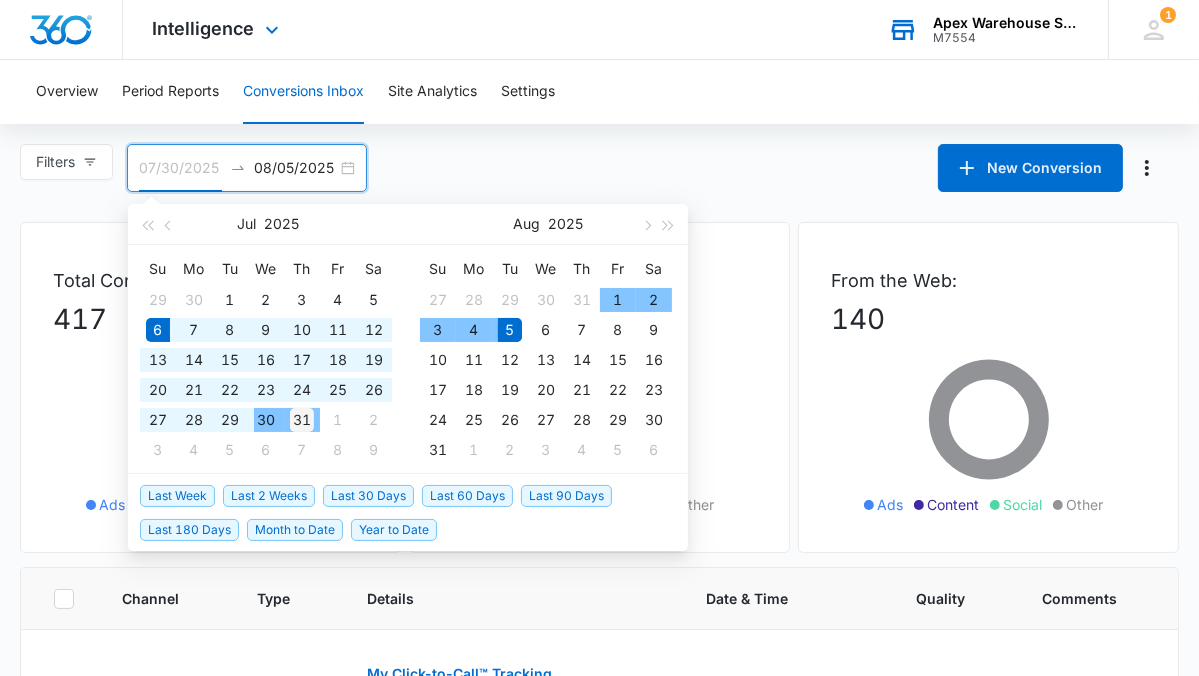 type on "07/31/2025" 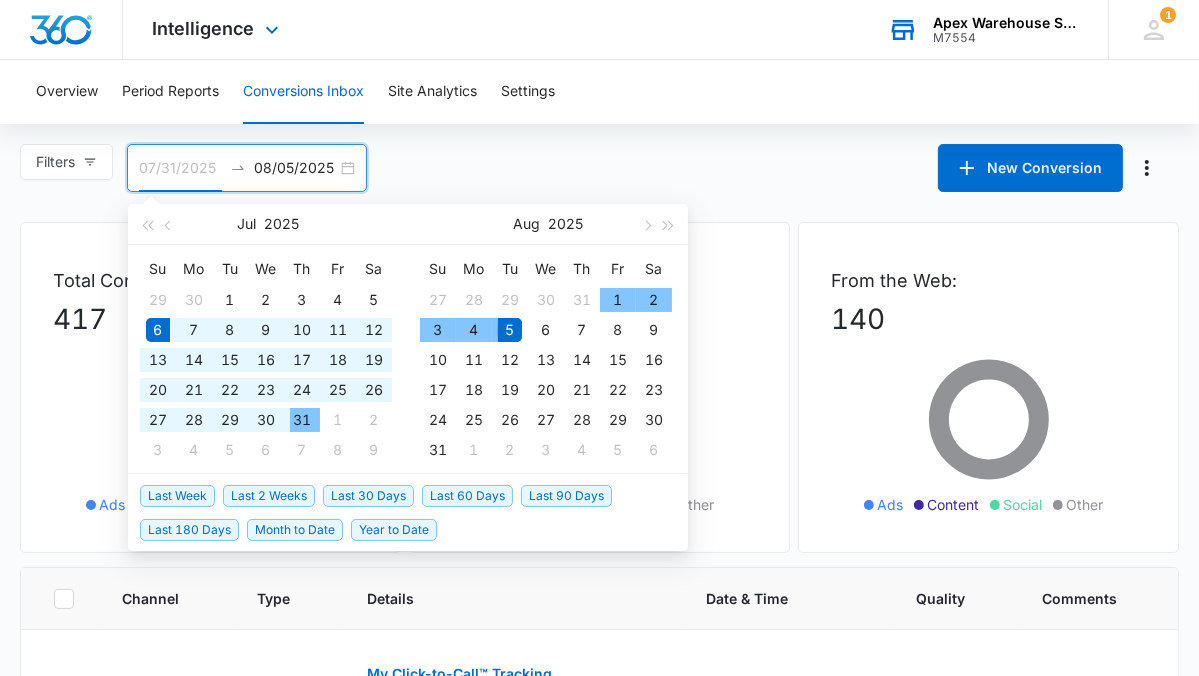 click on "31" at bounding box center [302, 420] 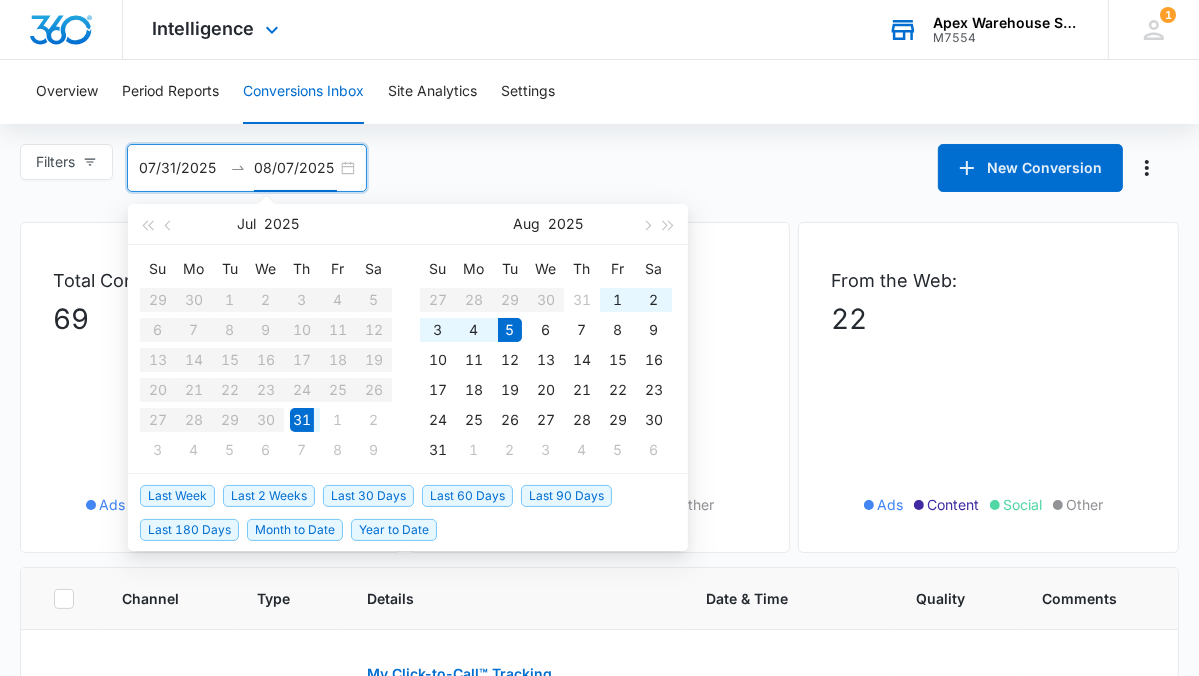 type on "08/05/2025" 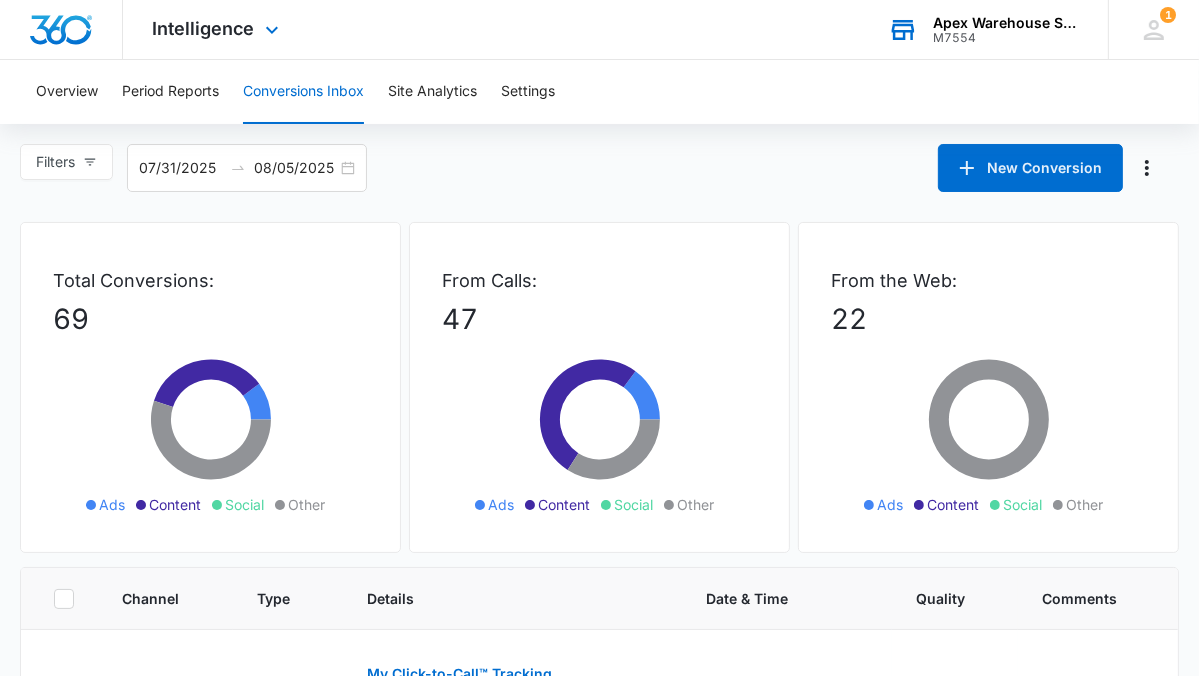 click on "Filters [DATE] [DATE] New Conversion Jul 2025 Su Mo Tu We Th Fr Sa 29 30 1 2 3 4 5 6 7 8 9 10 11 12 13 14 15 16 17 18 19 20 21 22 23 24 25 26 27 28 29 30 31 1 2 3 4 5 6 7 8 9 Aug 2025 Su Mo Tu We Th Fr Sa 27 28 29 30 31 1 2 3 4 5 6 7 8 9 10 11 12 13 14 15 16 17 18 19 20 21 22 23 24 25 26 27 28 29 30 31 1 2 3 4 5 6 Last  Week Last 2 Weeks Last 30 Days Last 60 Days Last 90 Days Last 180 Days Month to Date Year to Date" at bounding box center [599, 168] 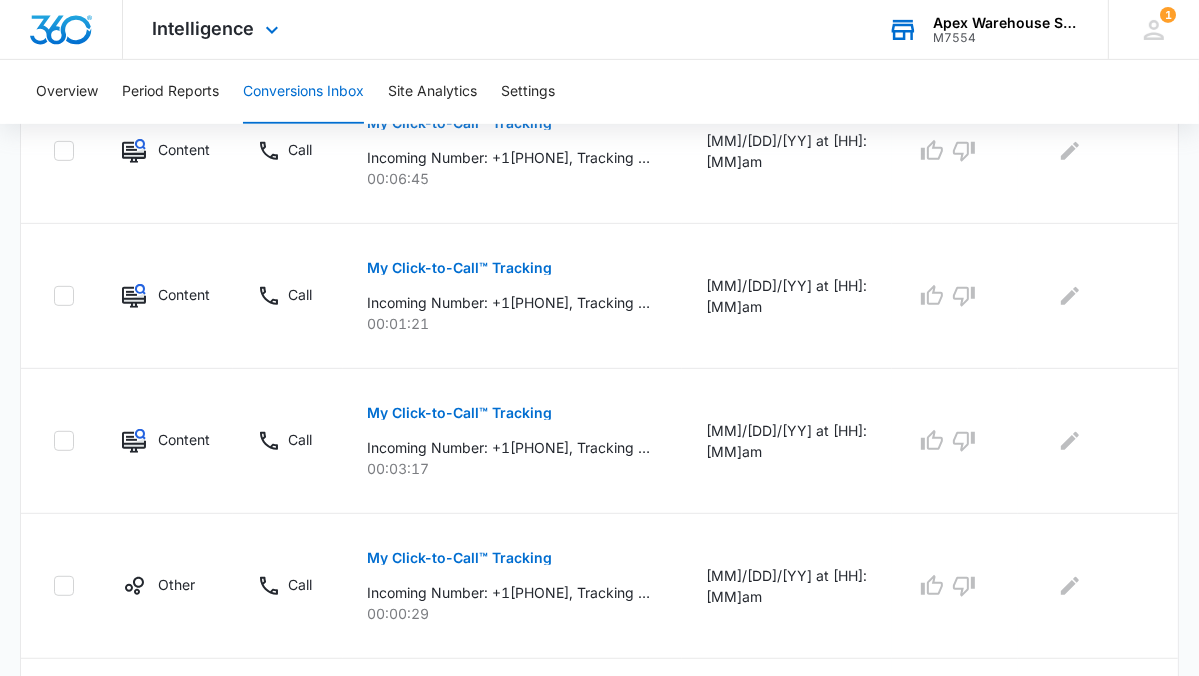 scroll, scrollTop: 1393, scrollLeft: 0, axis: vertical 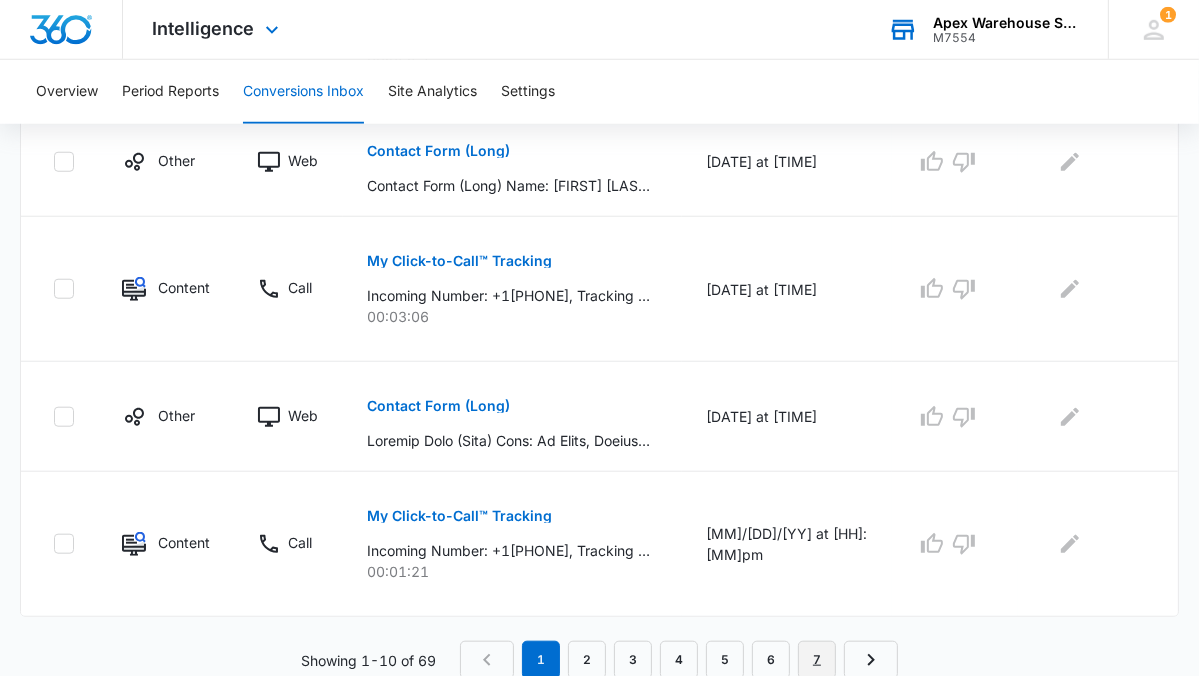 click on "7" at bounding box center [817, 660] 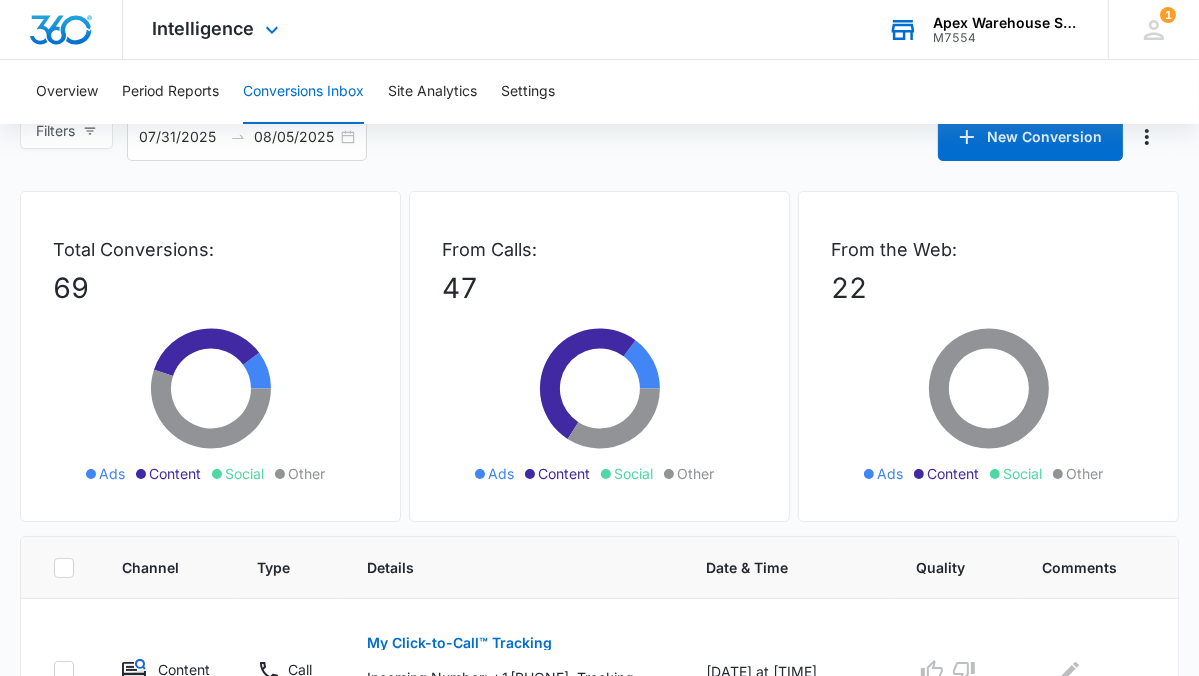 scroll, scrollTop: 0, scrollLeft: 0, axis: both 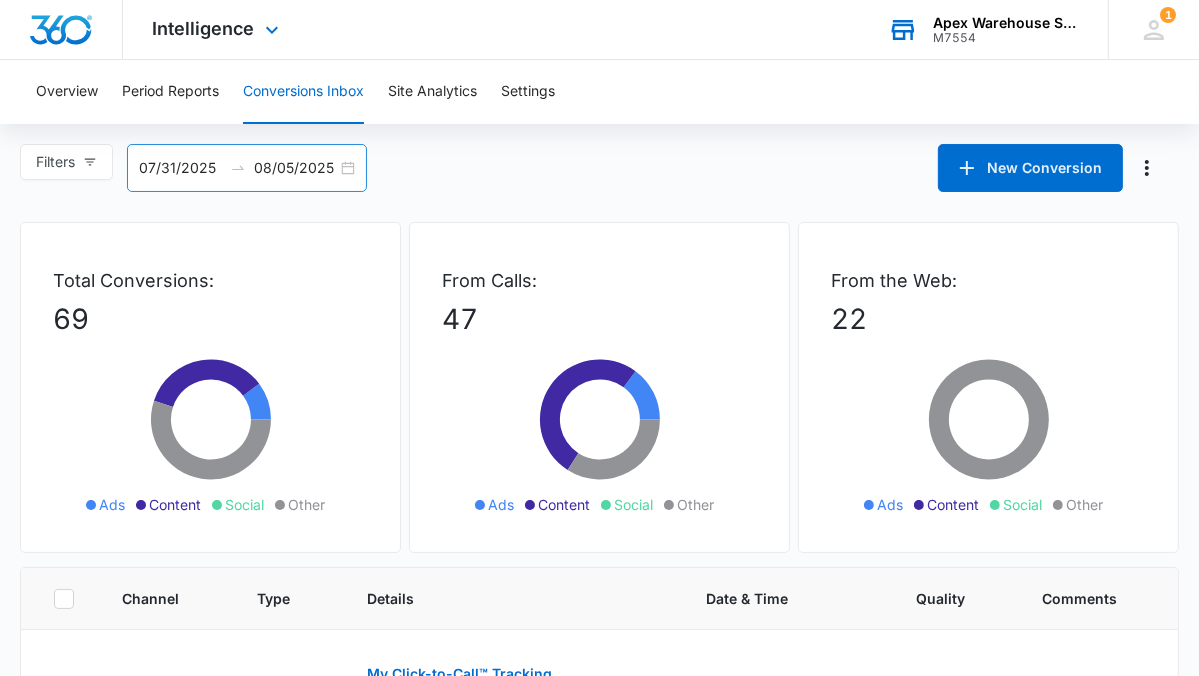 click on "07/31/2025 08/05/2025" at bounding box center (247, 168) 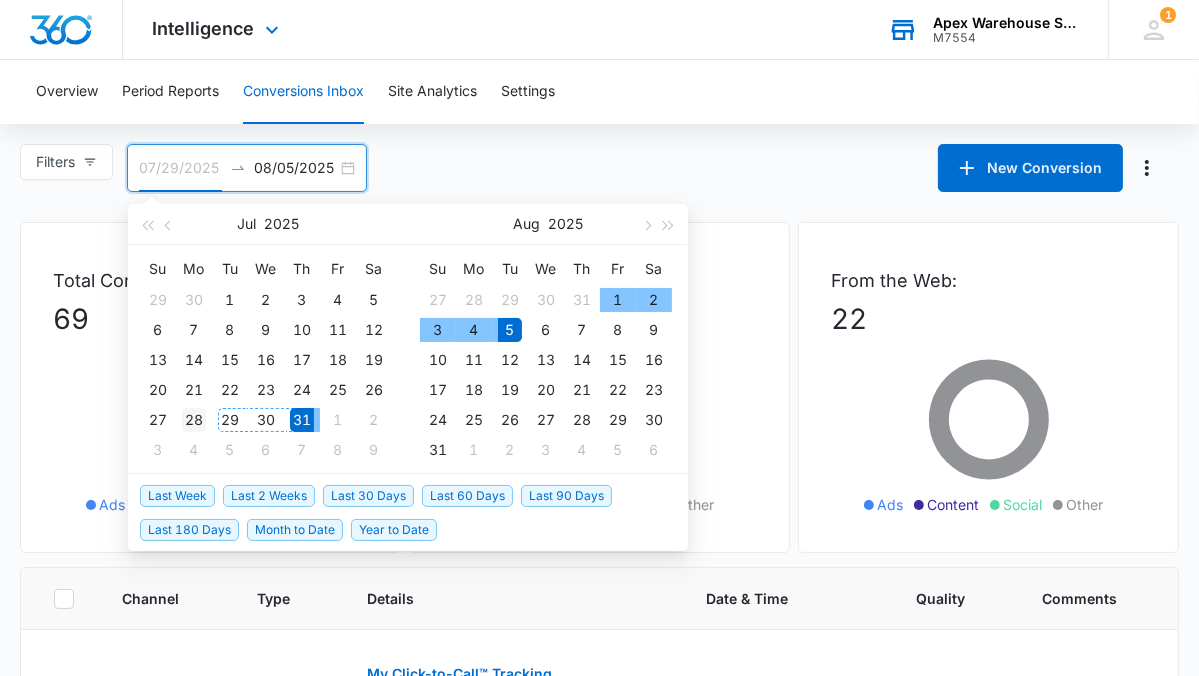 type on "07/28/2025" 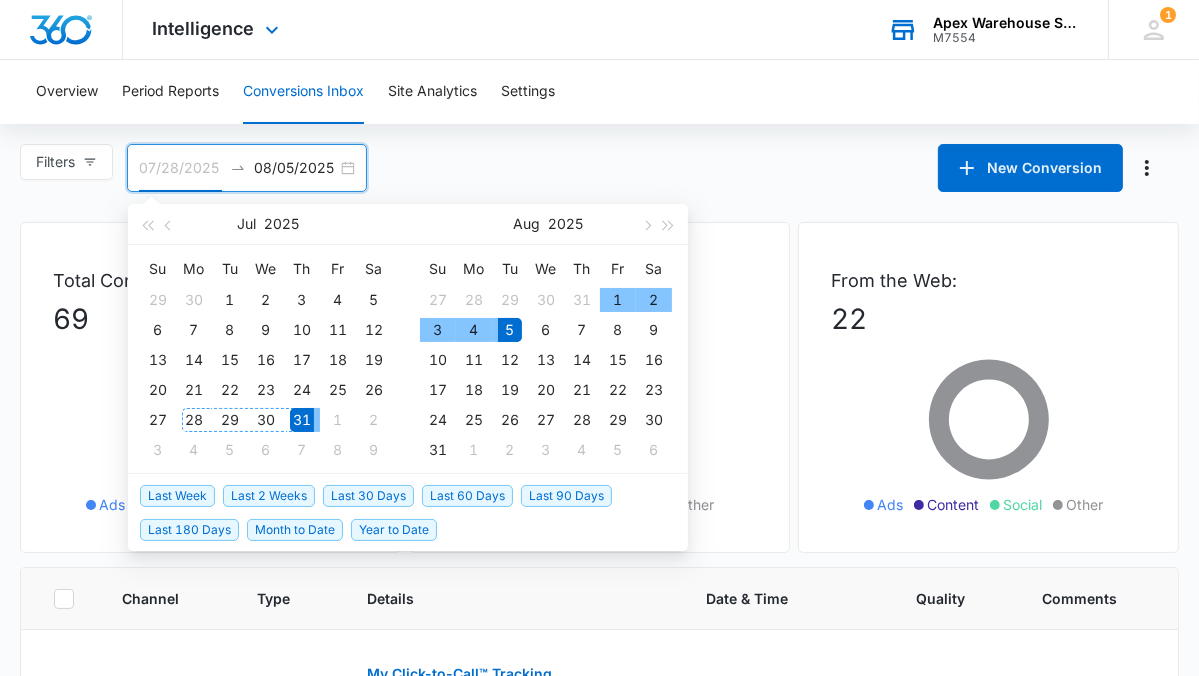 click on "28" at bounding box center [194, 420] 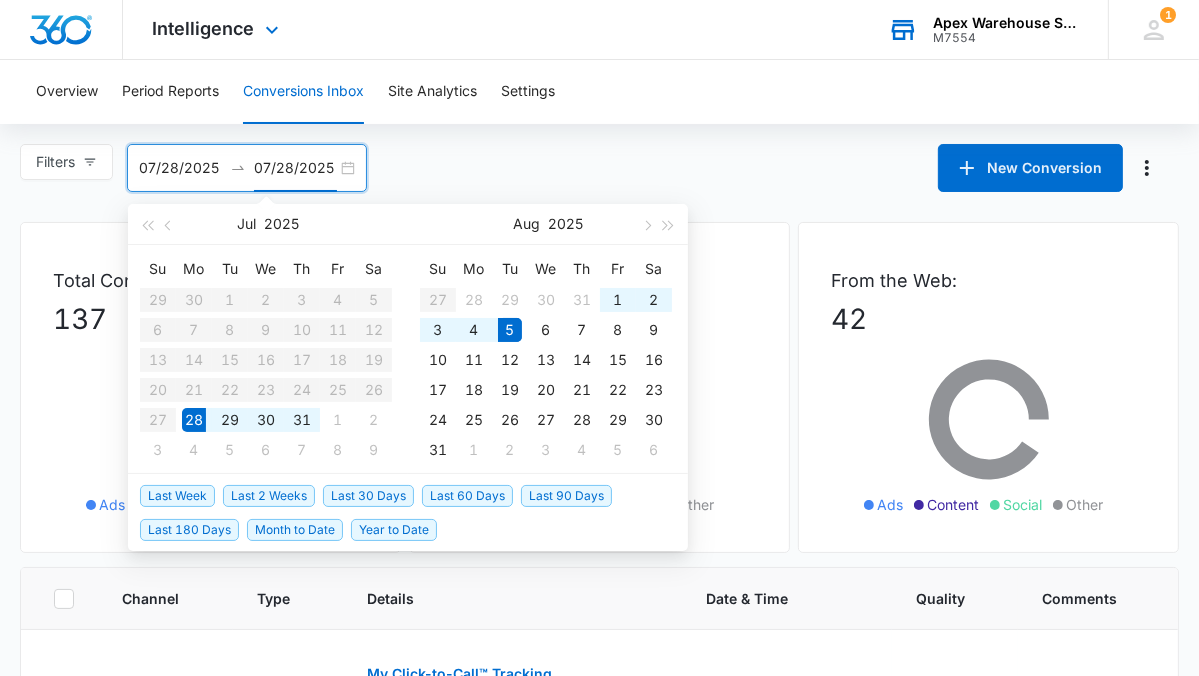 type on "08/05/2025" 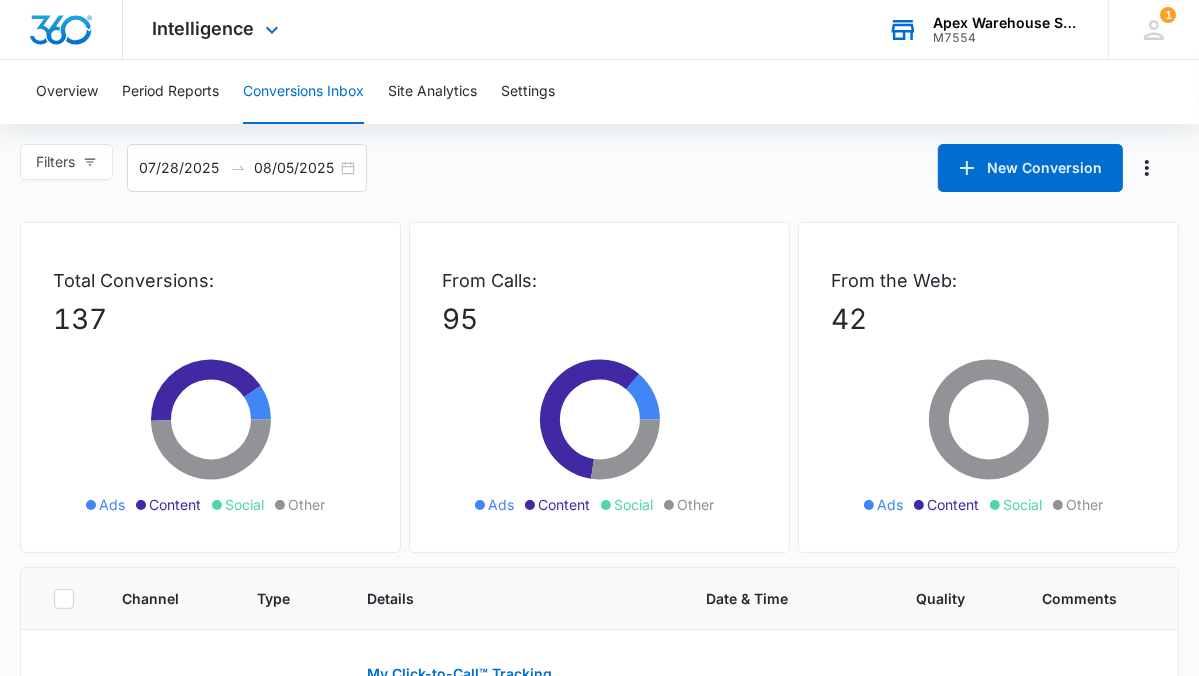 click on "Filters 07/28/2025 08/05/2025 New Conversion Jul 2025 Su Mo Tu We Th Fr Sa 29 30 1 2 3 4 5 6 7 8 9 10 11 12 13 14 15 16 17 18 19 20 21 22 23 24 25 26 27 28 29 30 31 1 2 3 4 5 6 Last  Week Last 2 Weeks Last 30 Days Last 60 Days Last 90 Days Last 180 Days Month to Date Year to Date" at bounding box center (599, 168) 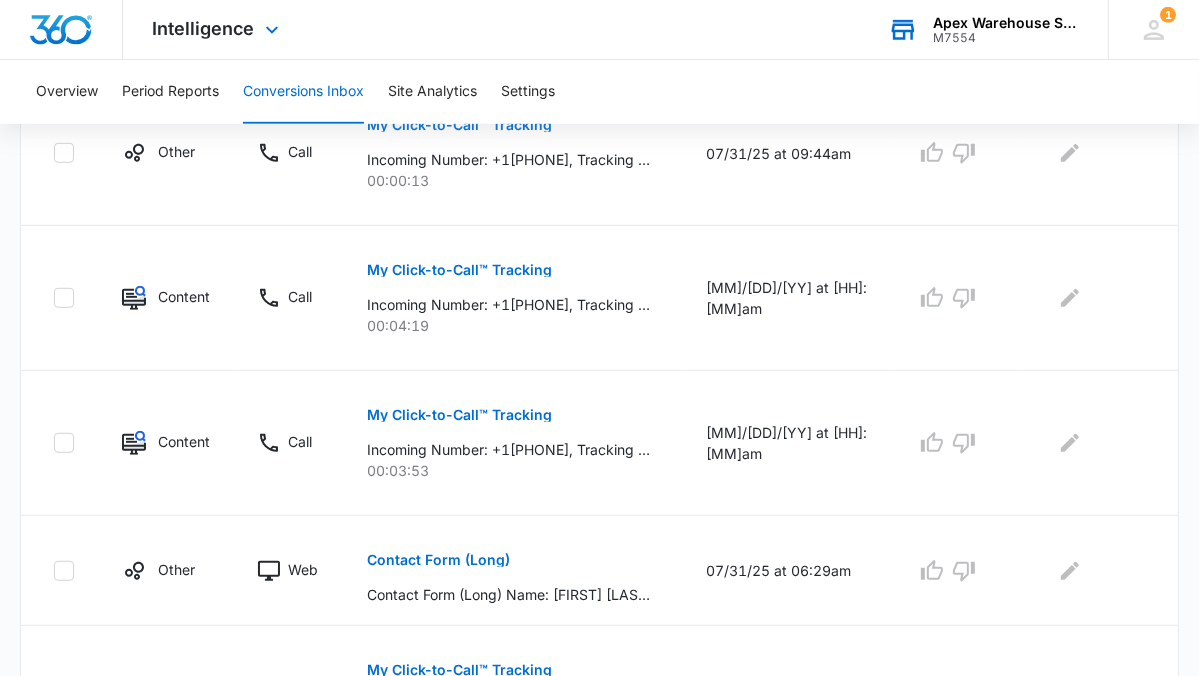 scroll, scrollTop: 1393, scrollLeft: 0, axis: vertical 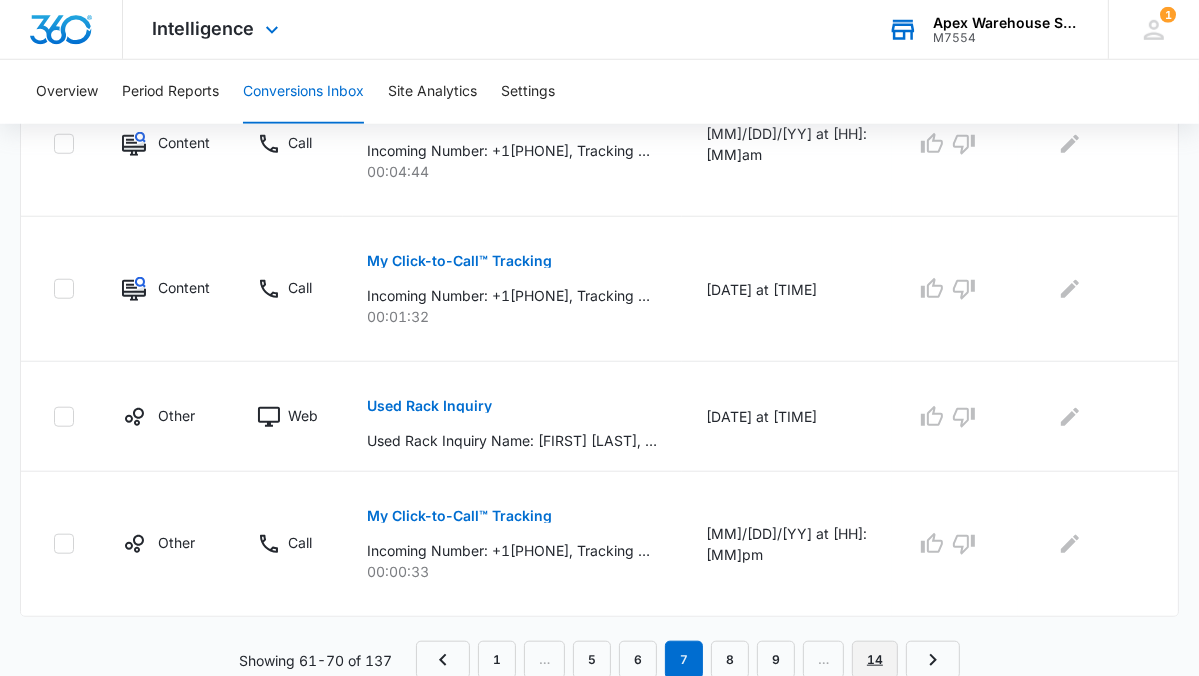 click on "14" at bounding box center (875, 660) 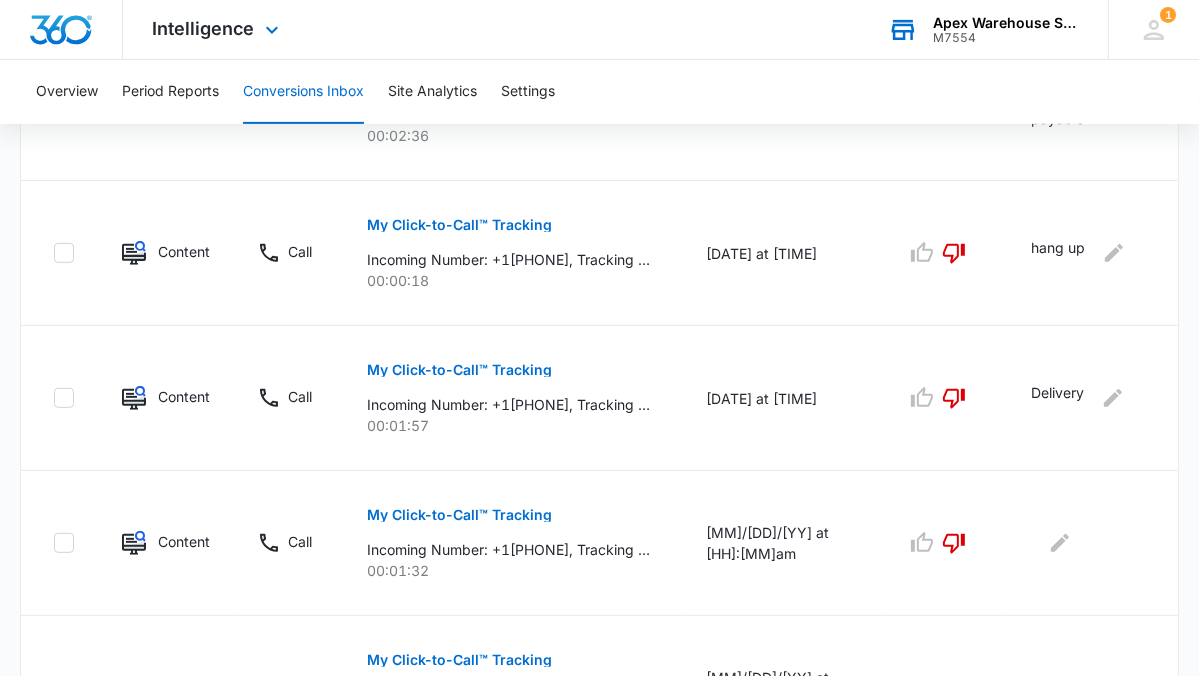 scroll, scrollTop: 1028, scrollLeft: 0, axis: vertical 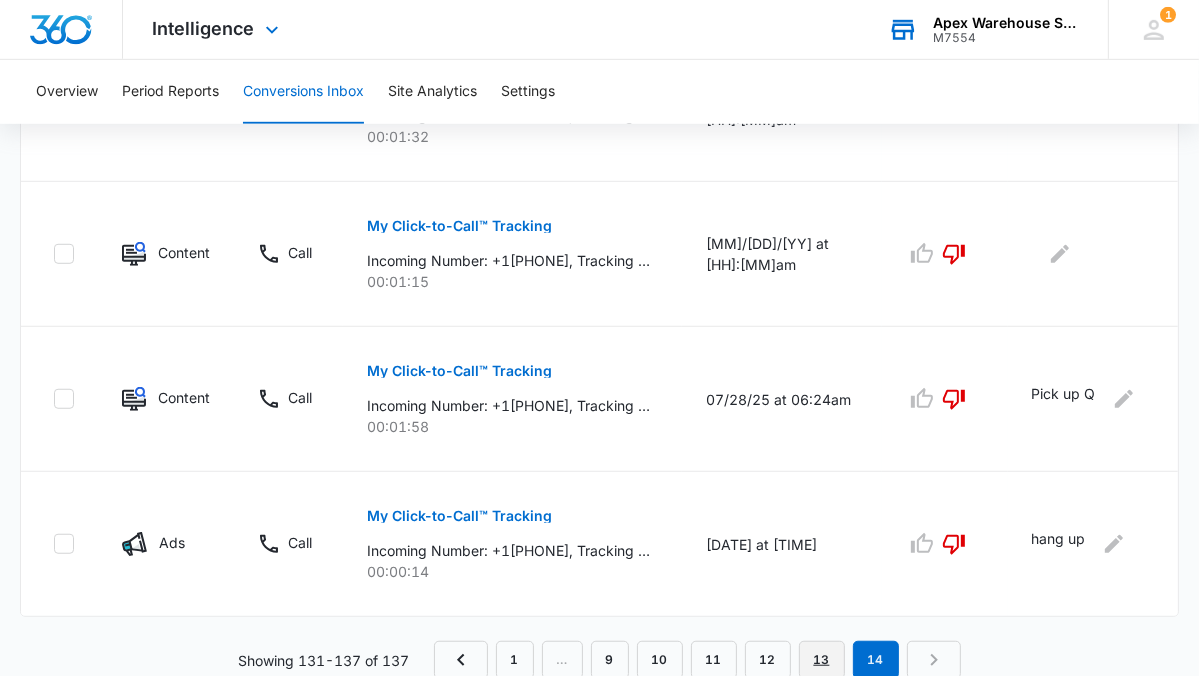 click on "13" at bounding box center [822, 660] 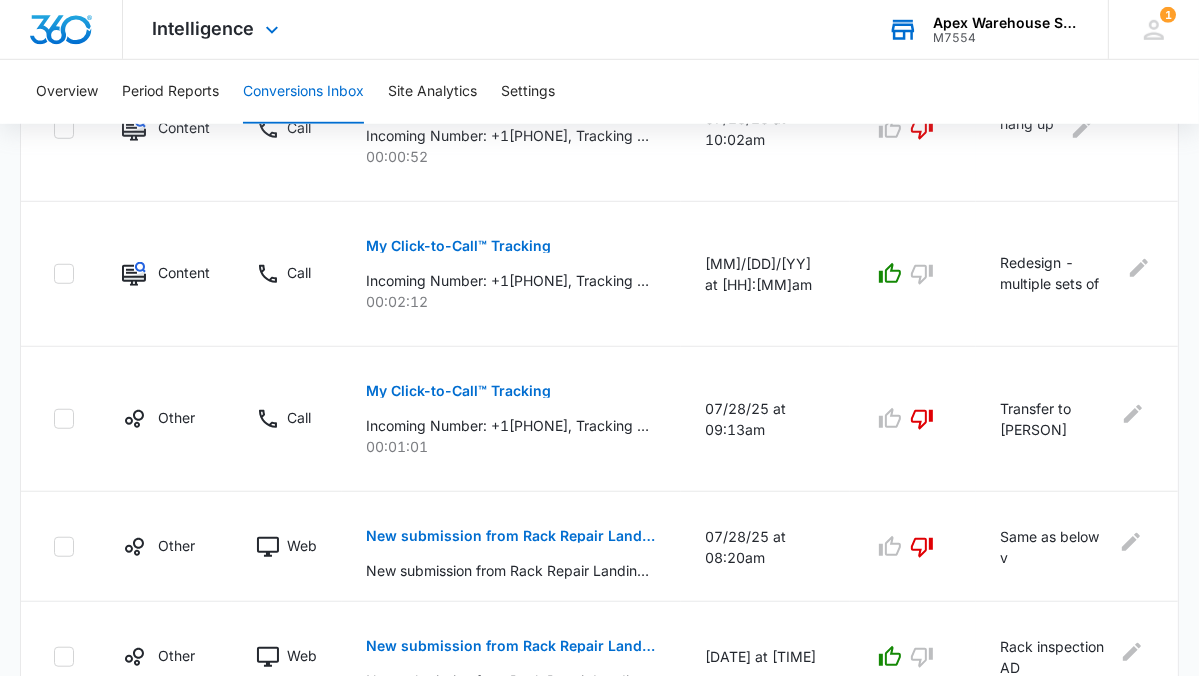 scroll, scrollTop: 1358, scrollLeft: 0, axis: vertical 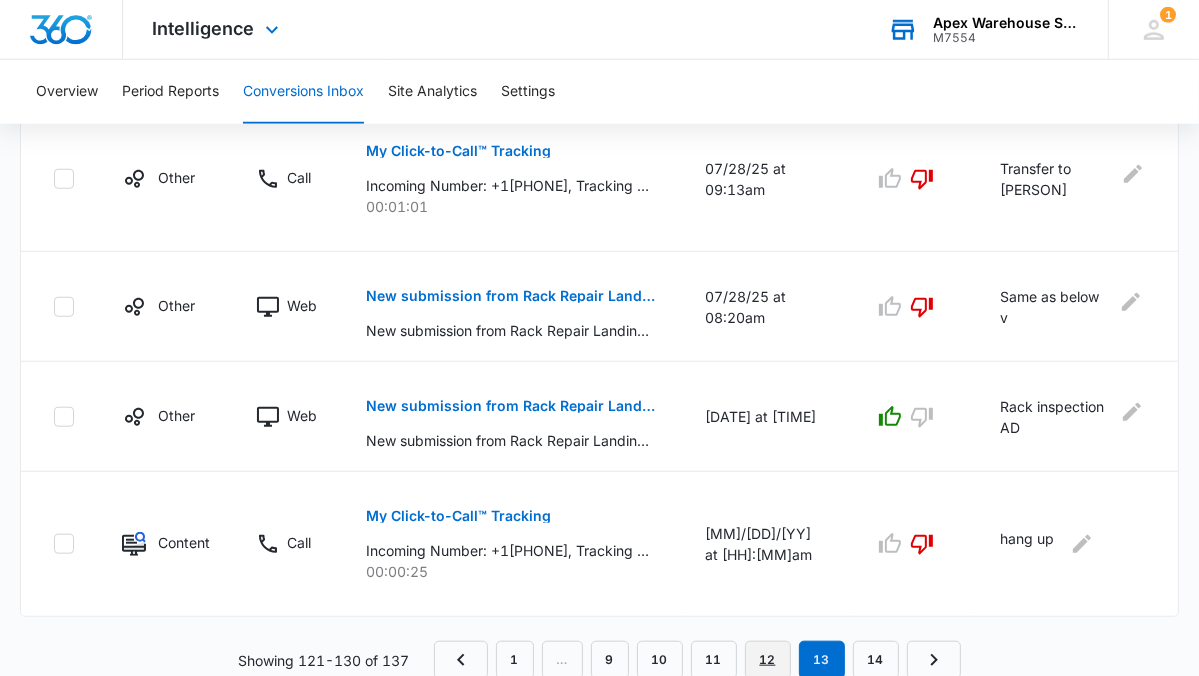 click on "12" at bounding box center (768, 660) 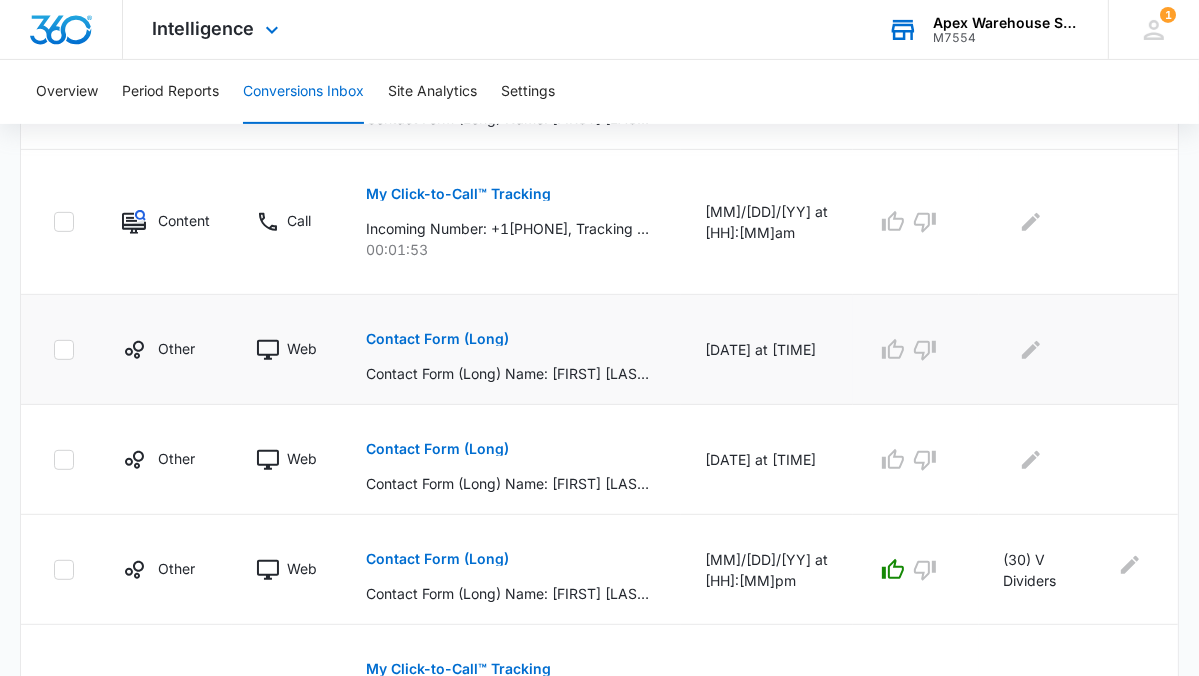 scroll, scrollTop: 577, scrollLeft: 0, axis: vertical 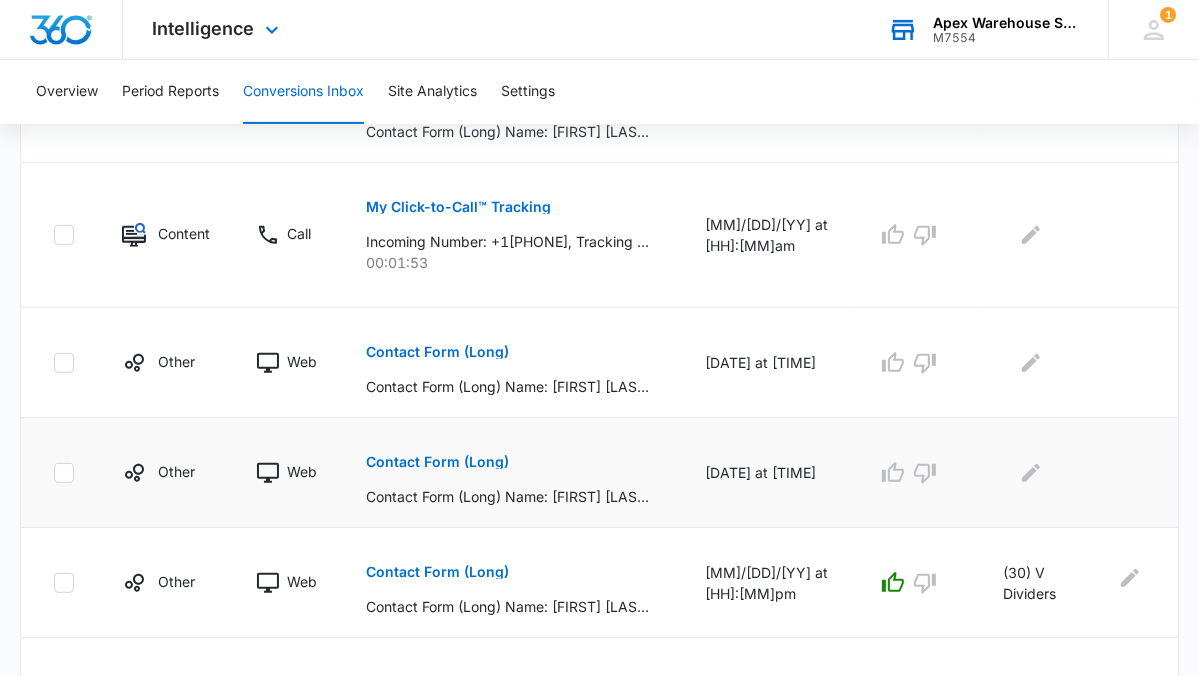 click on "Contact Form (Long)" at bounding box center [437, 462] 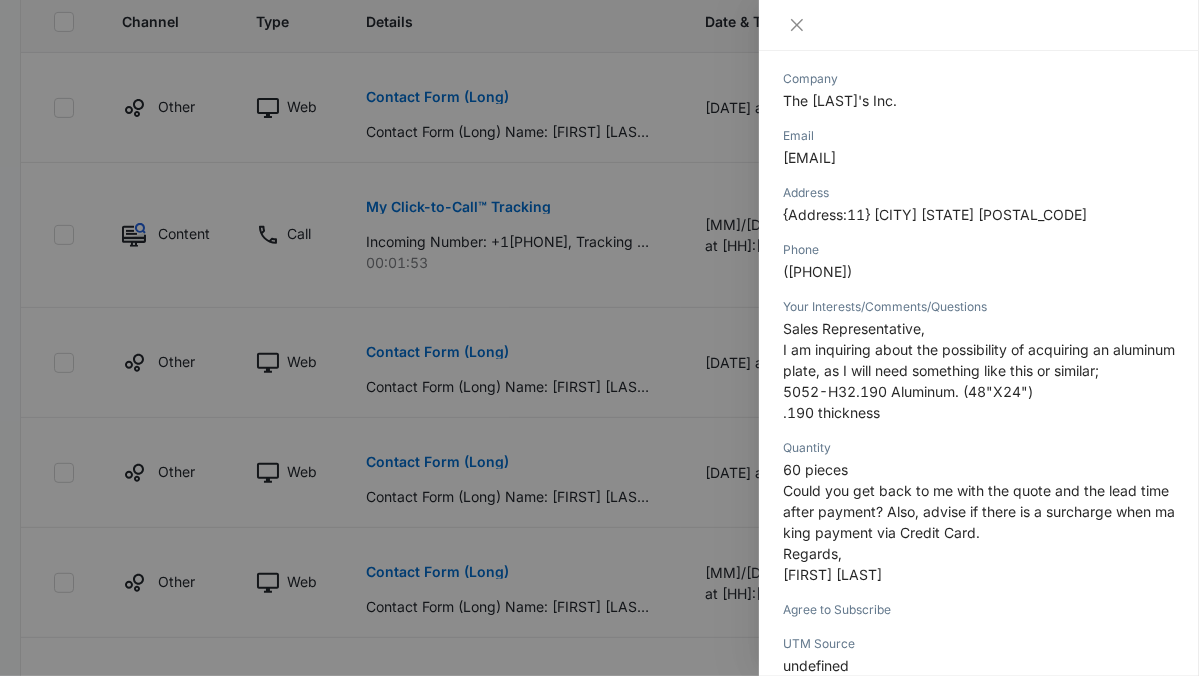 scroll, scrollTop: 180, scrollLeft: 0, axis: vertical 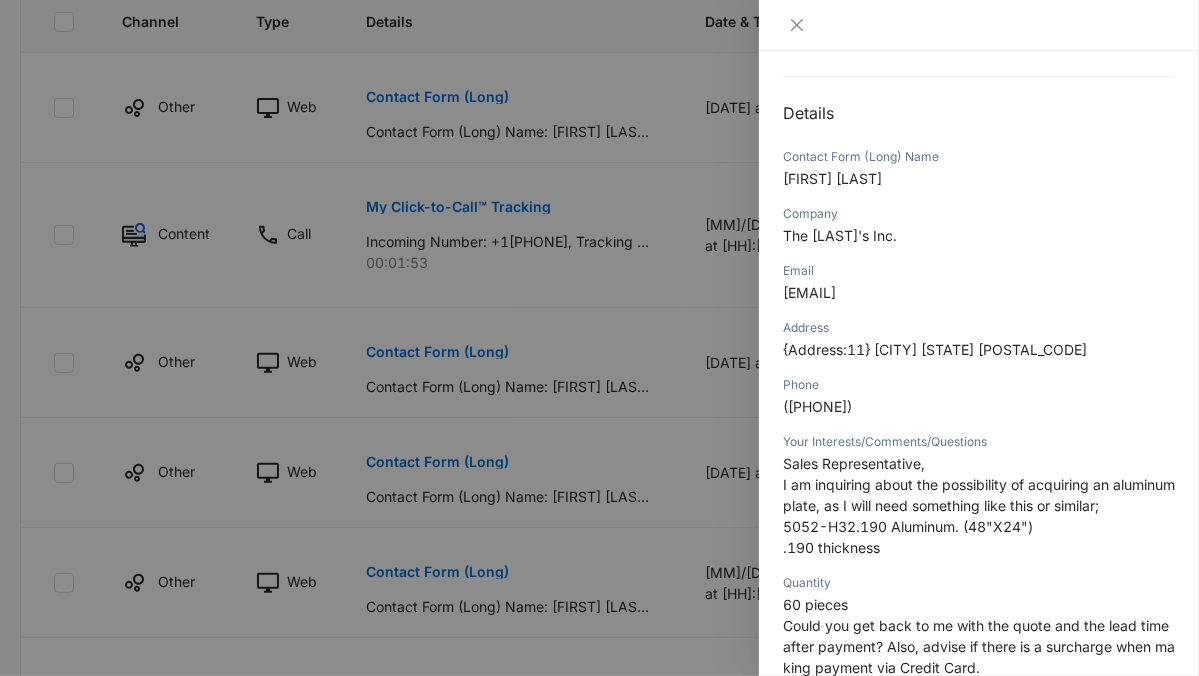 click at bounding box center [599, 338] 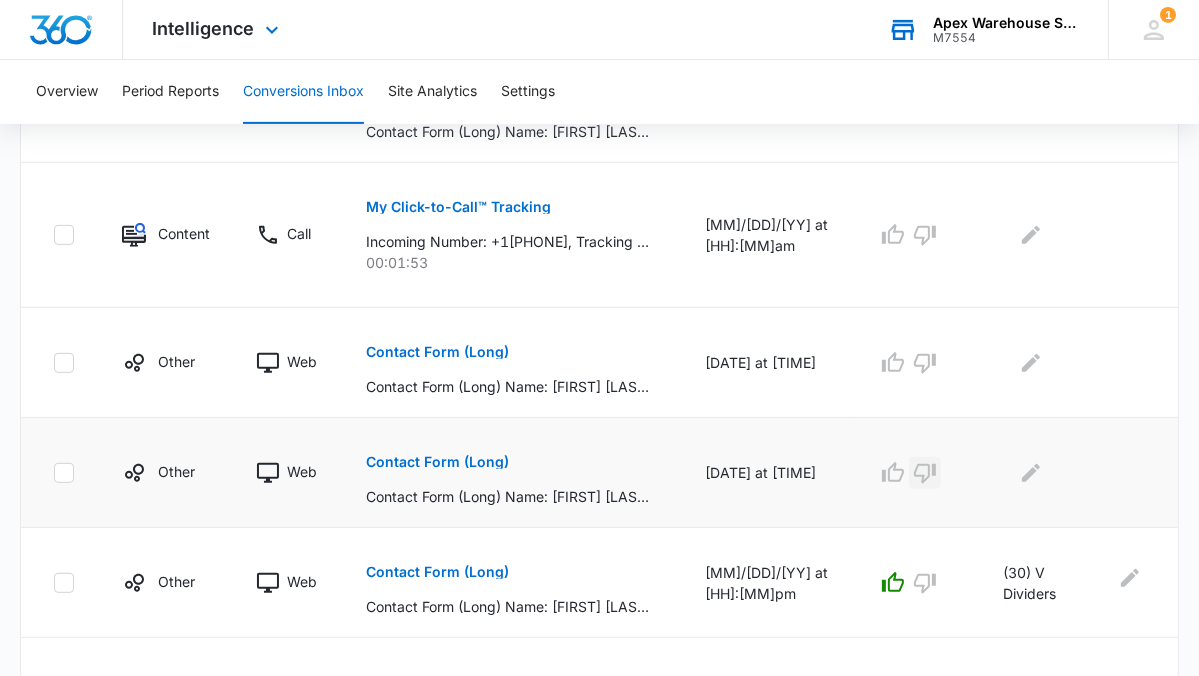 click 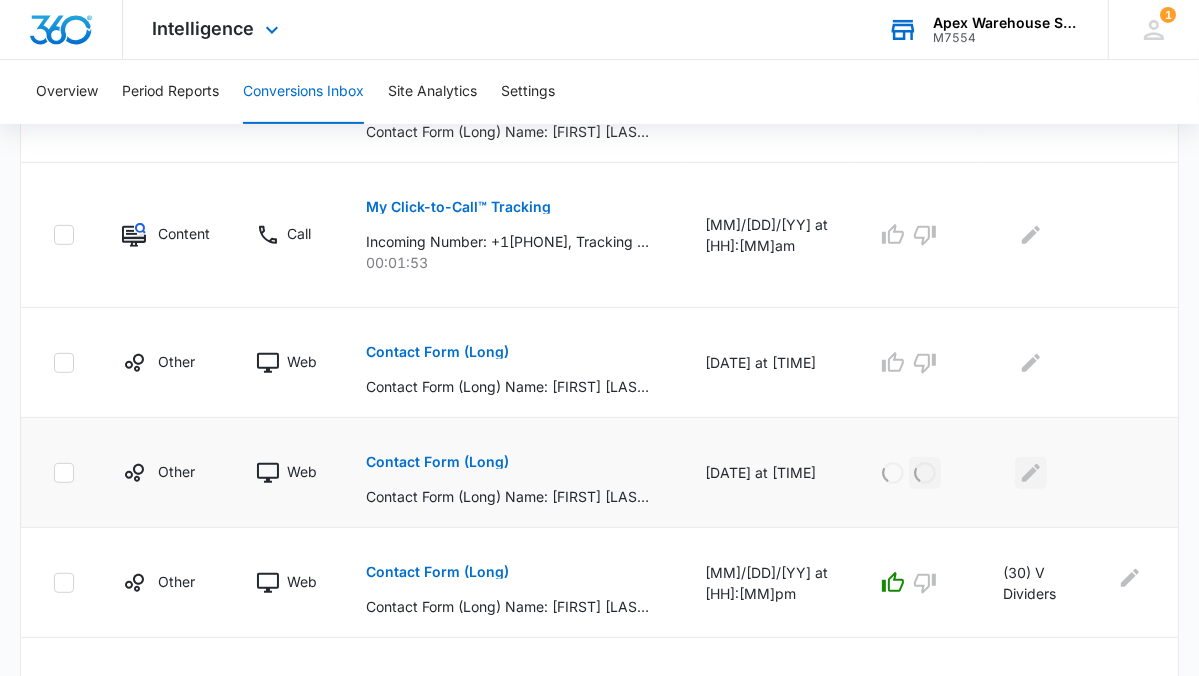click 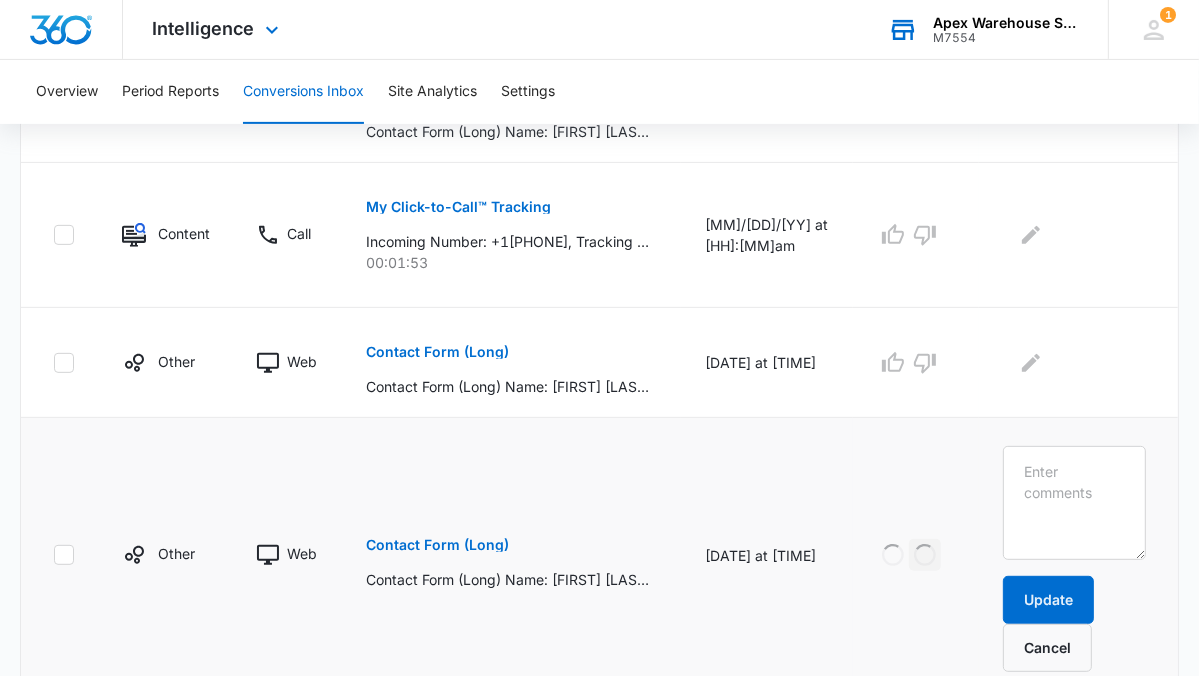 click at bounding box center [1074, 503] 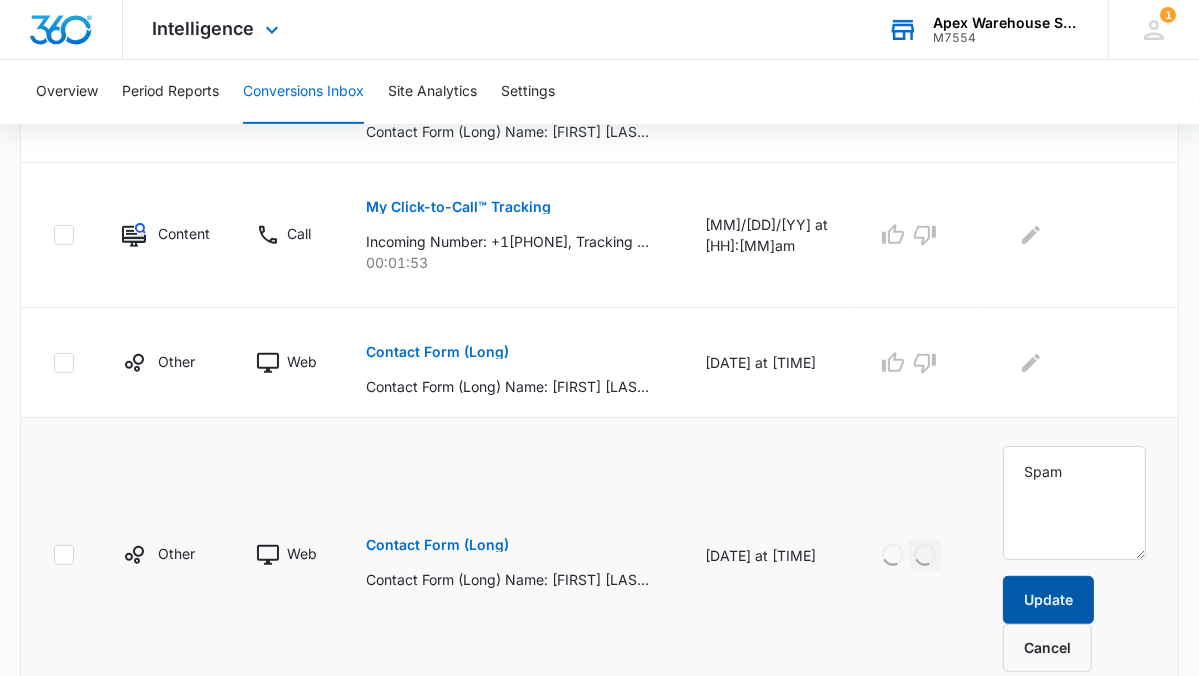 type on "Spam" 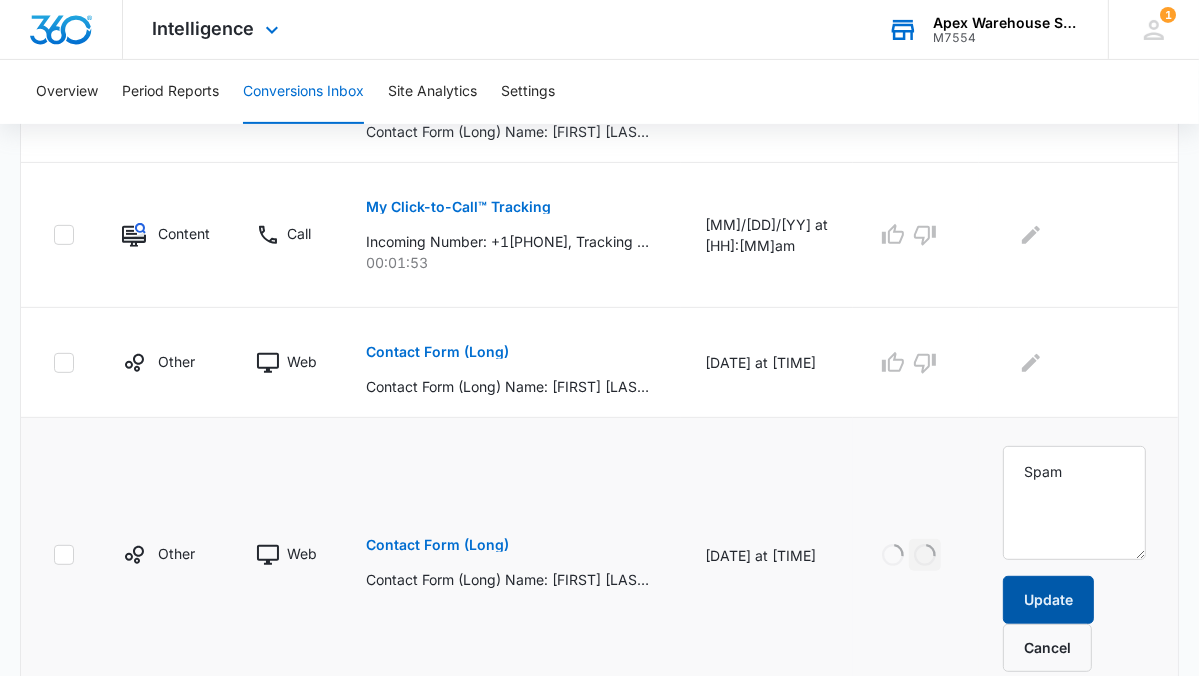 click on "Update" at bounding box center [1048, 600] 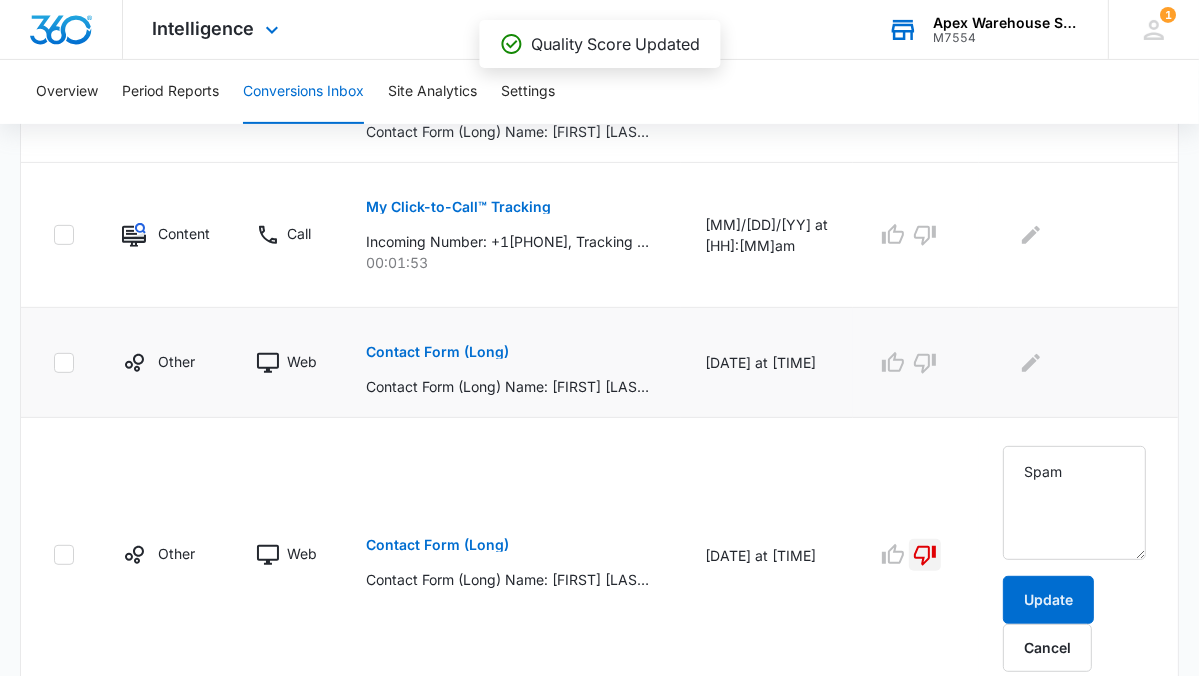 click on "Contact Form (Long)" at bounding box center (437, 352) 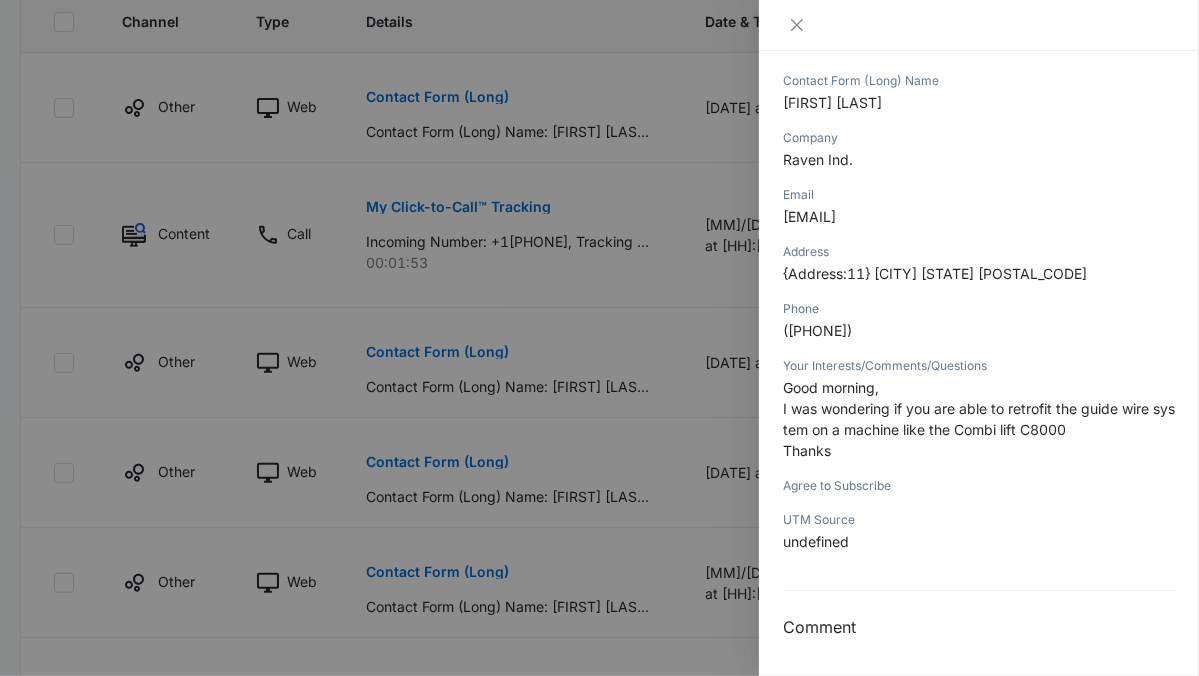 scroll, scrollTop: 185, scrollLeft: 0, axis: vertical 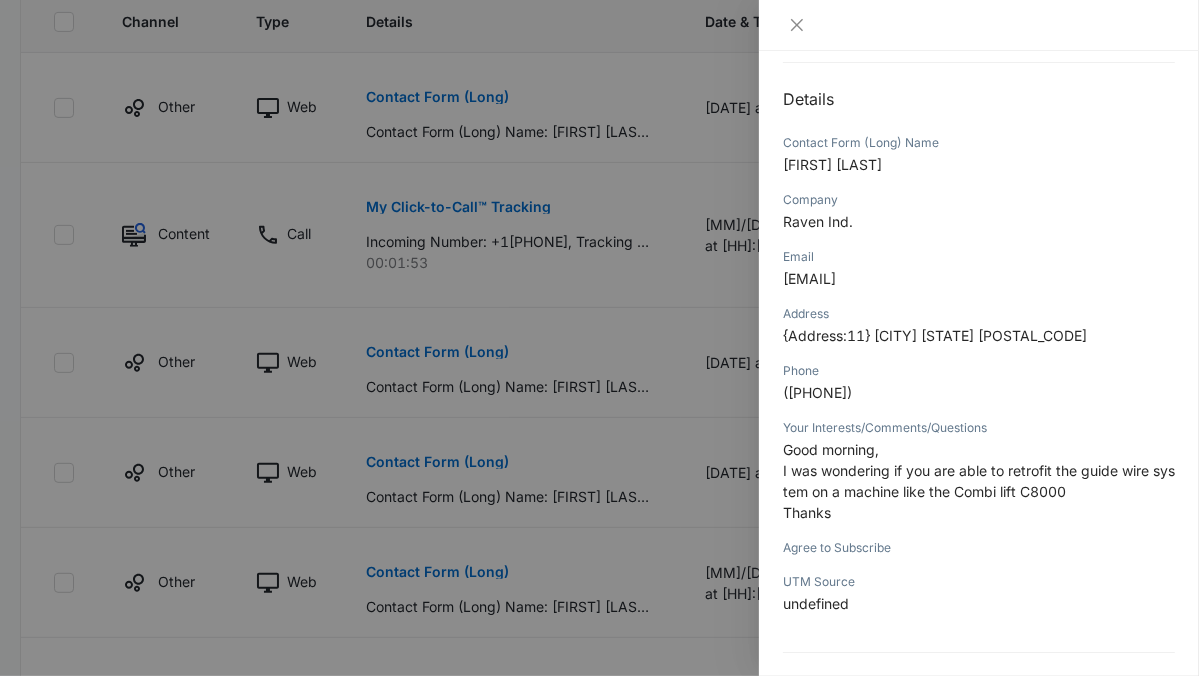 click at bounding box center (599, 338) 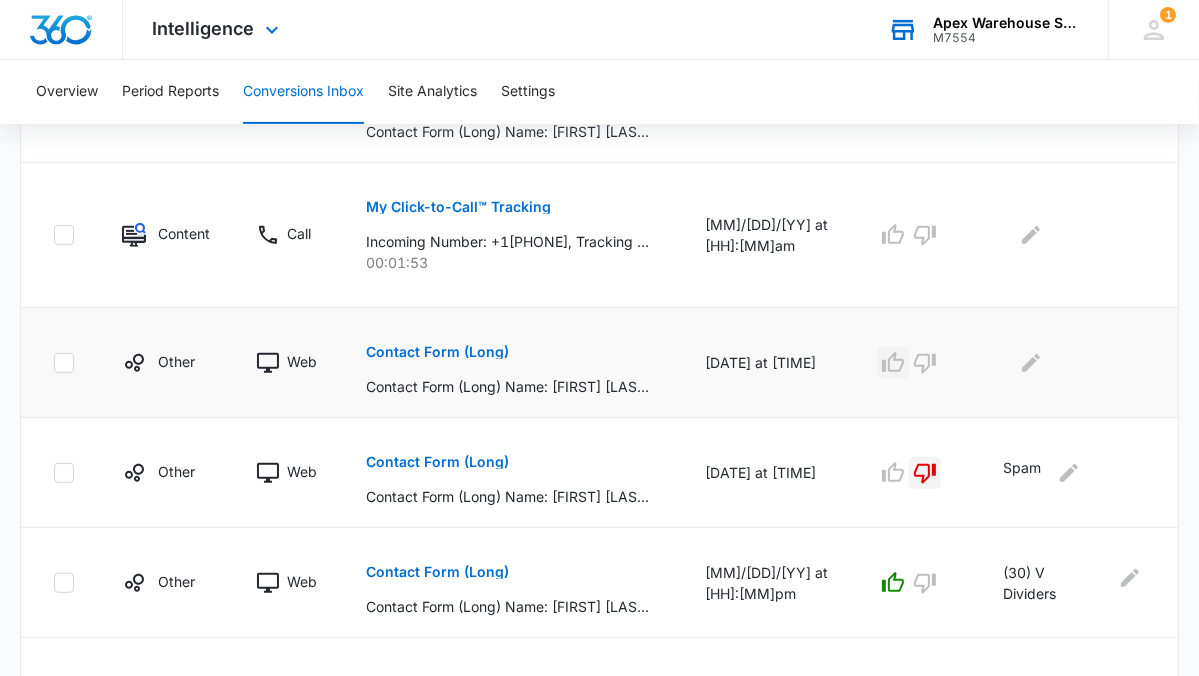 click 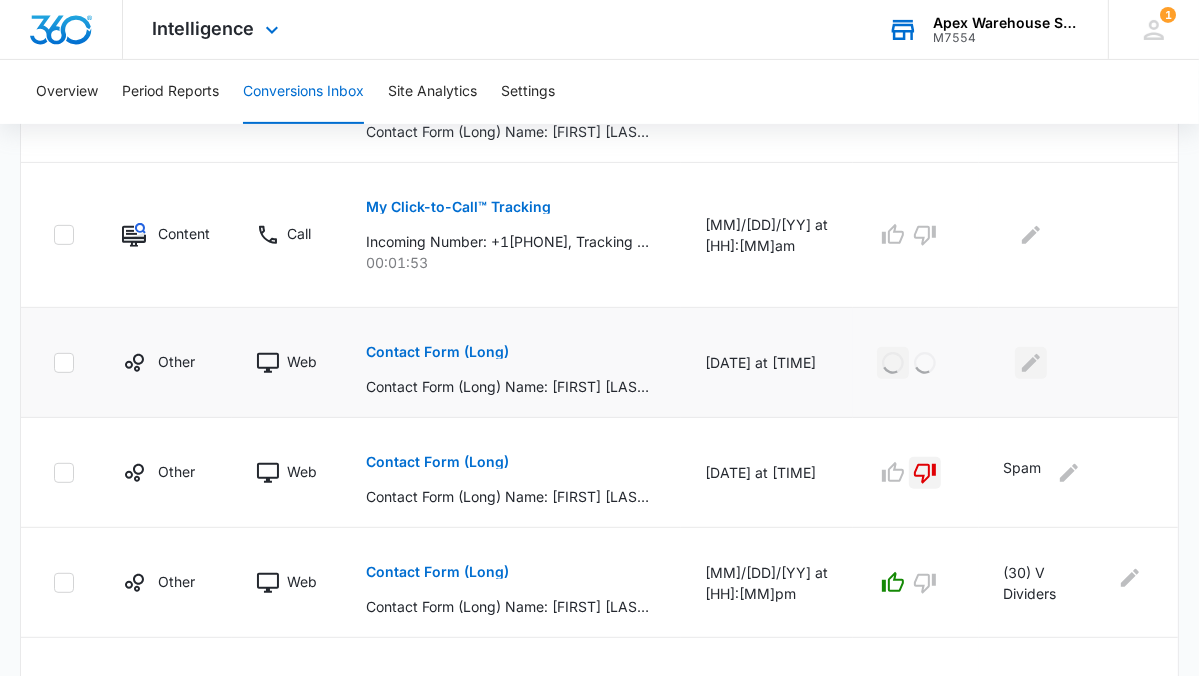 click 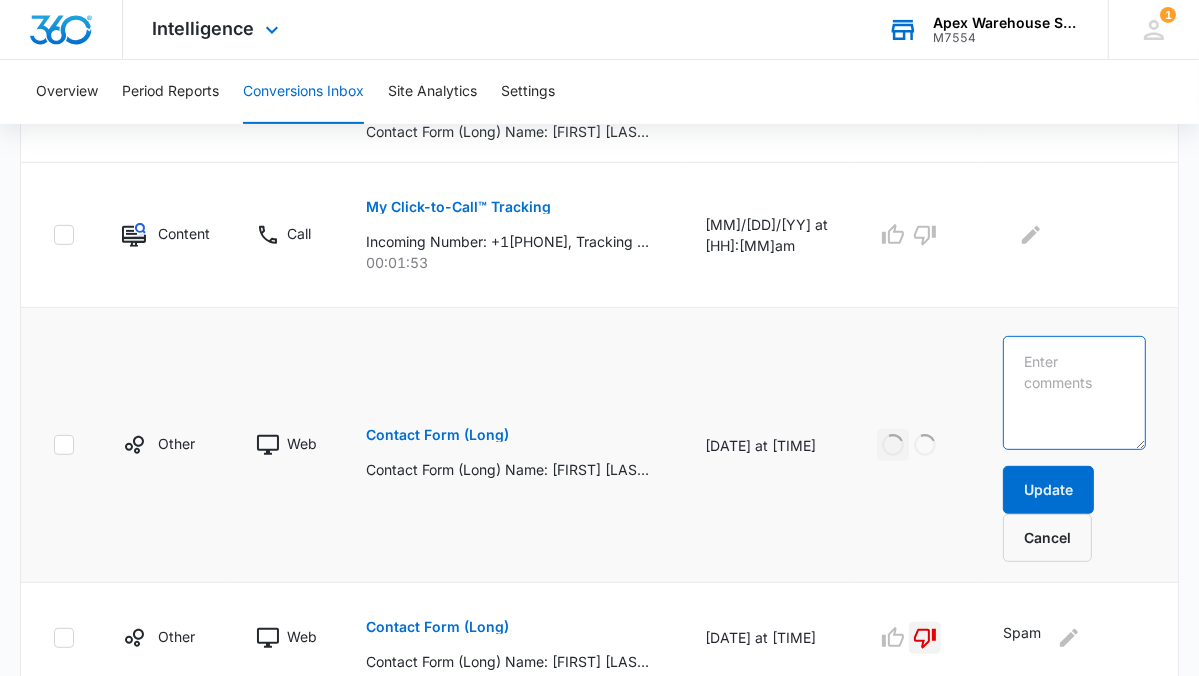 click at bounding box center (1074, 393) 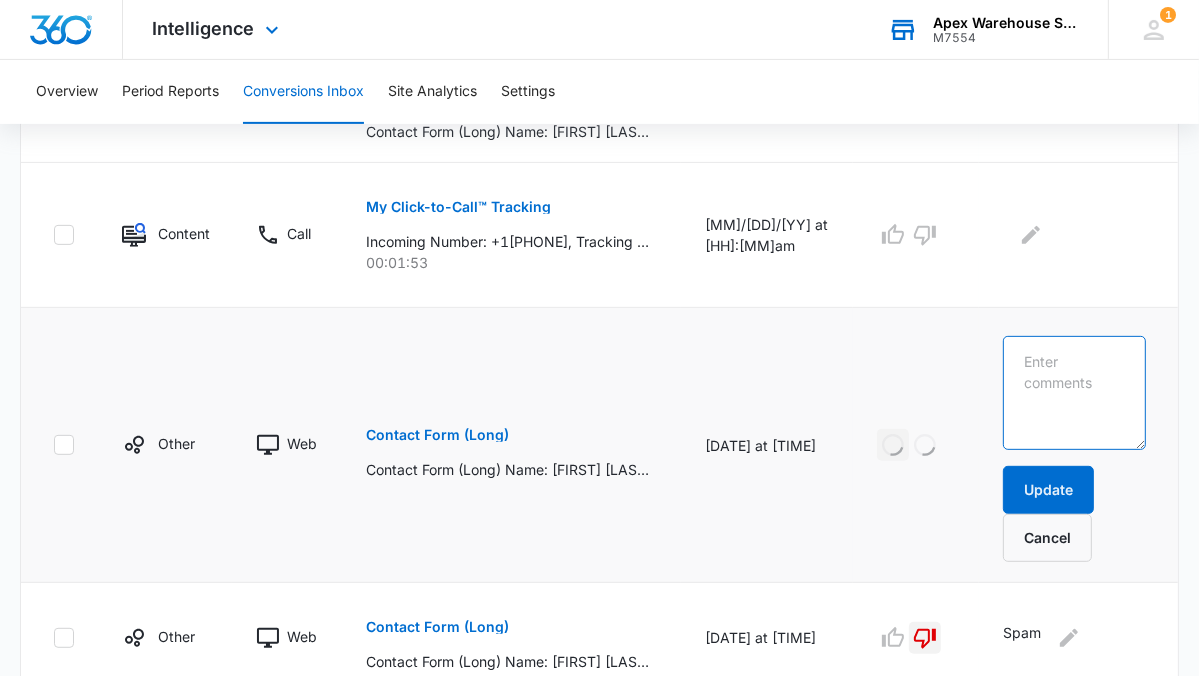 paste on "Wire guidance system retro fitting" 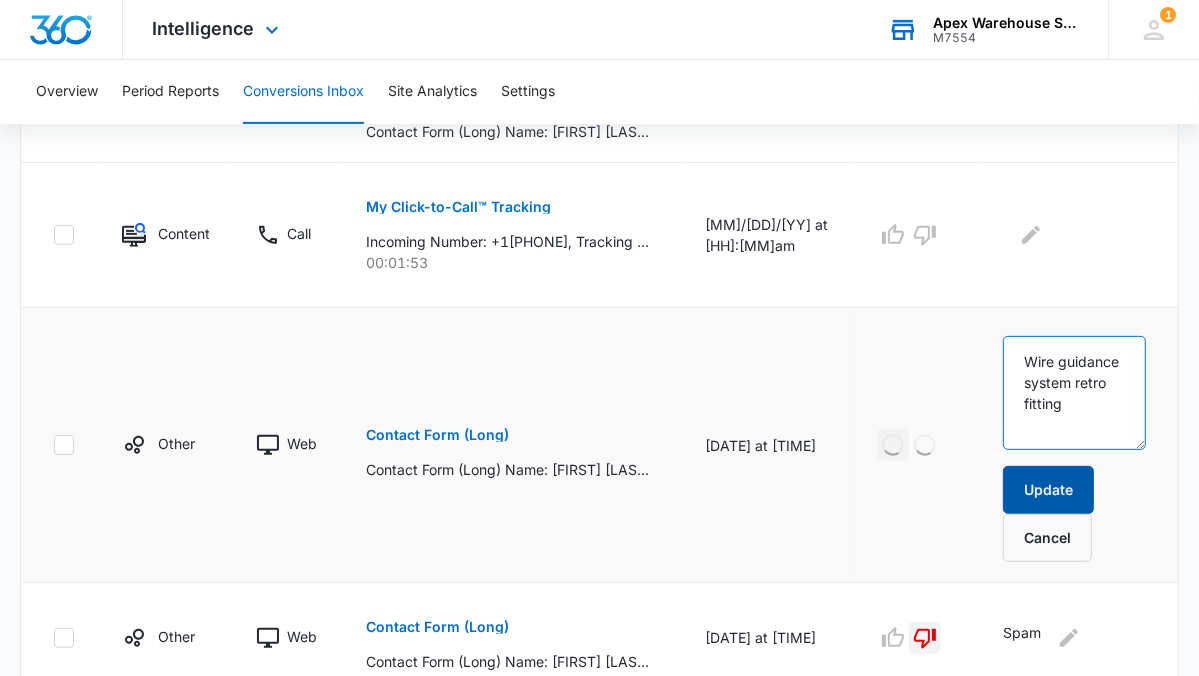 type on "Wire guidance system retro fitting" 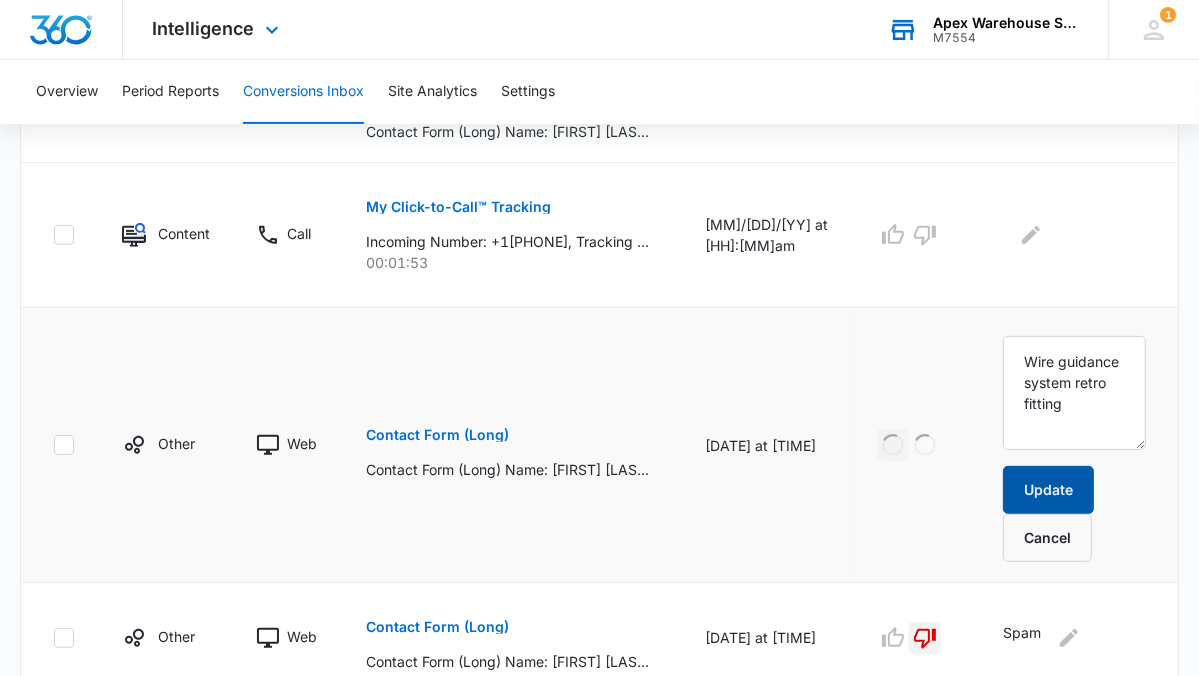 click on "Update" at bounding box center (1048, 490) 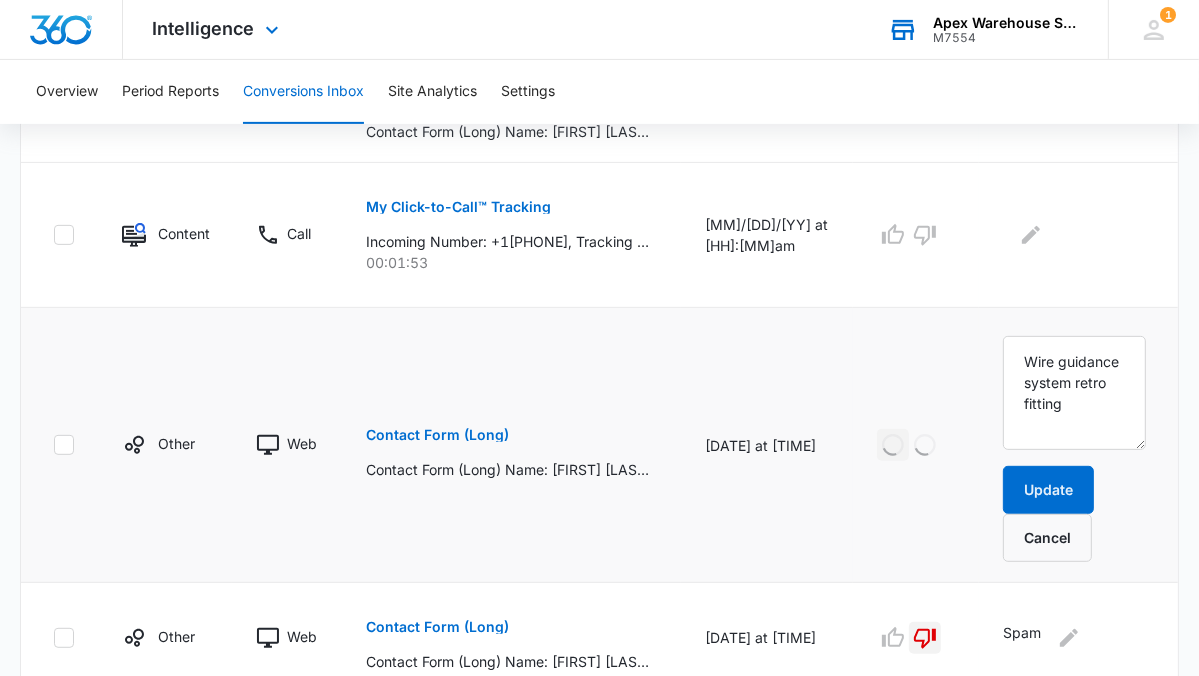 click on "Contact Form (Long)" at bounding box center [437, 435] 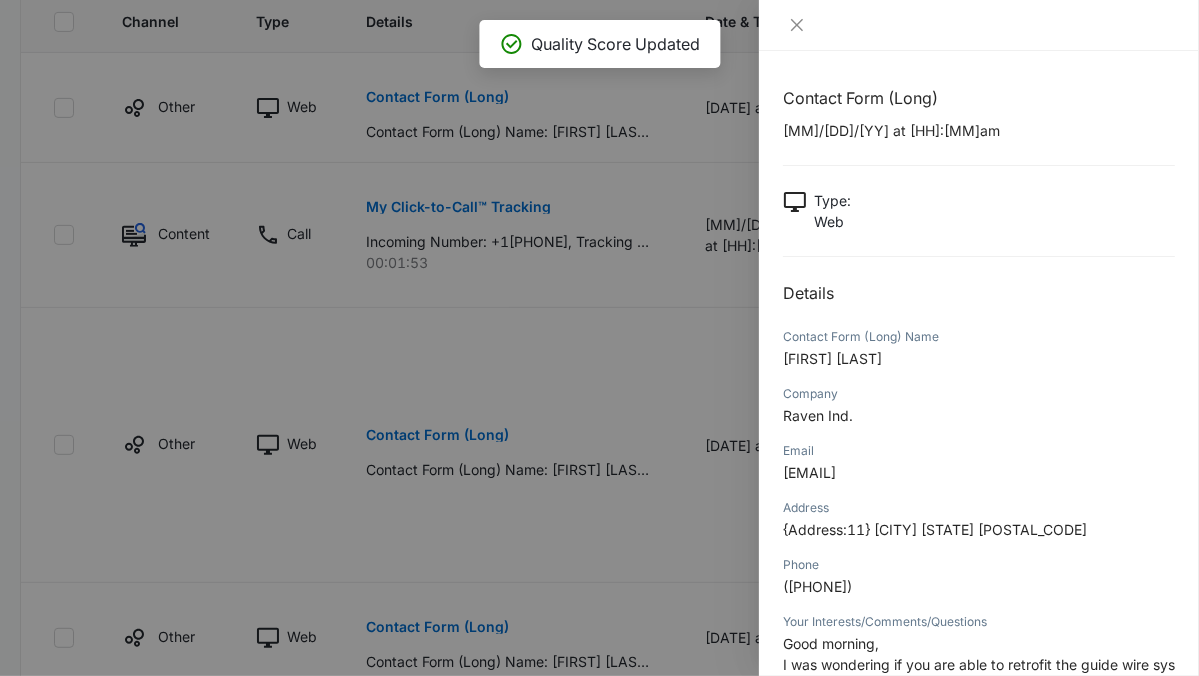 scroll, scrollTop: 256, scrollLeft: 0, axis: vertical 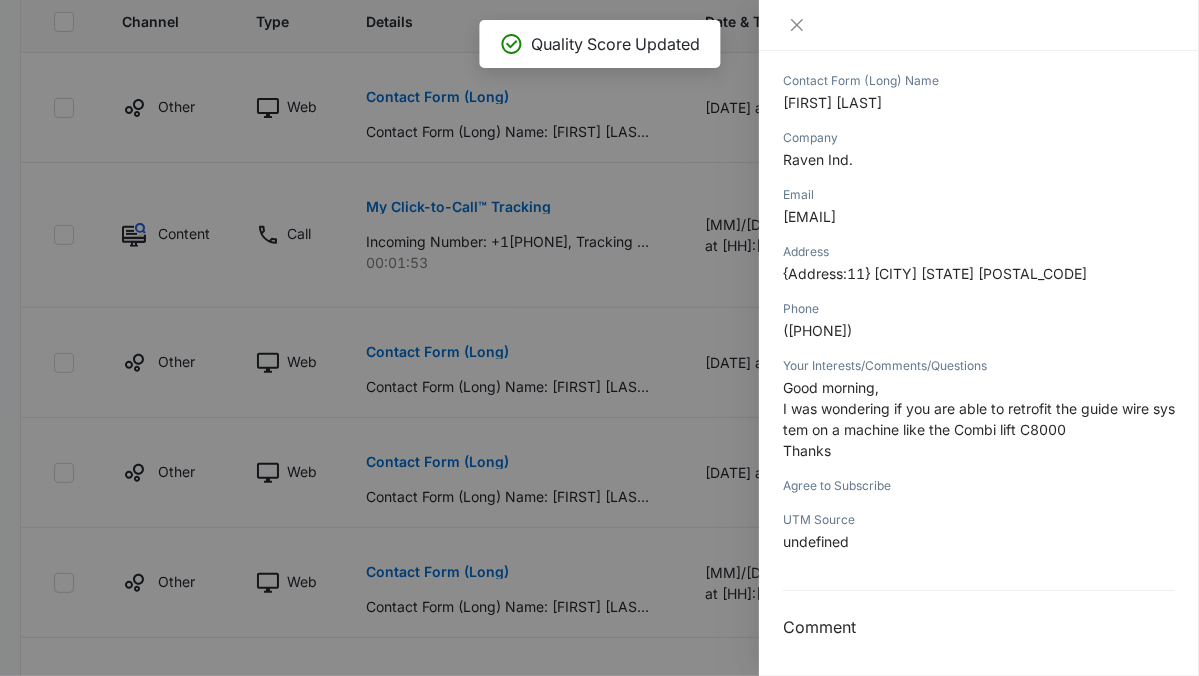 click at bounding box center (599, 338) 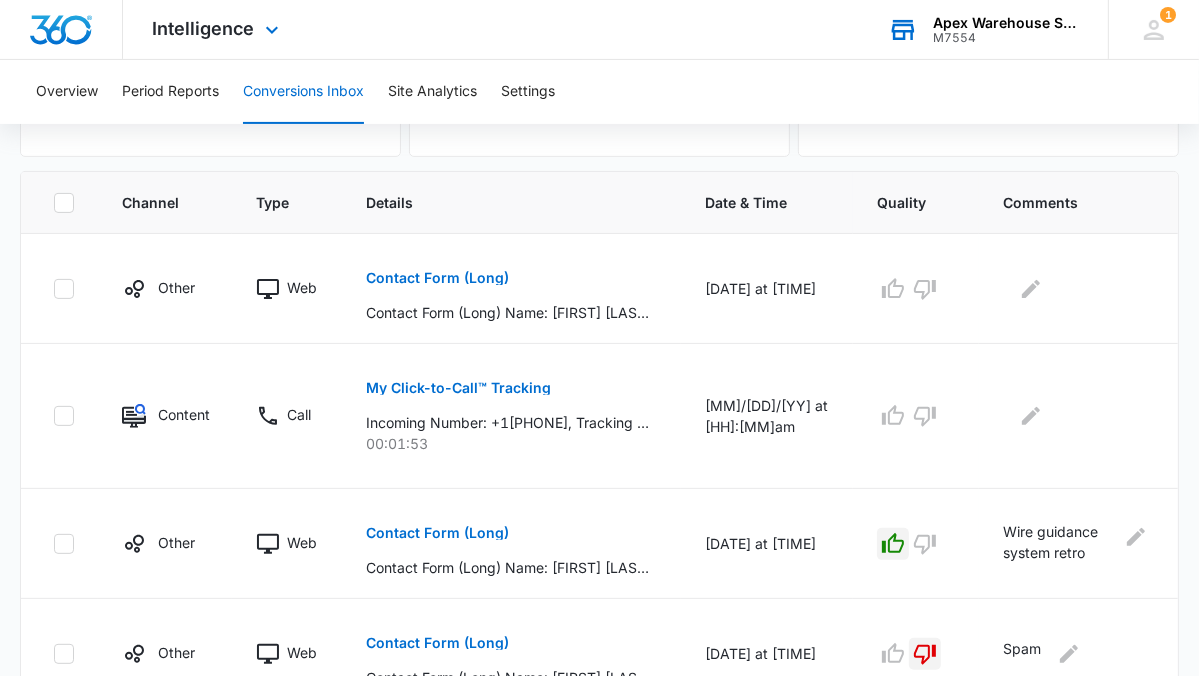 scroll, scrollTop: 381, scrollLeft: 0, axis: vertical 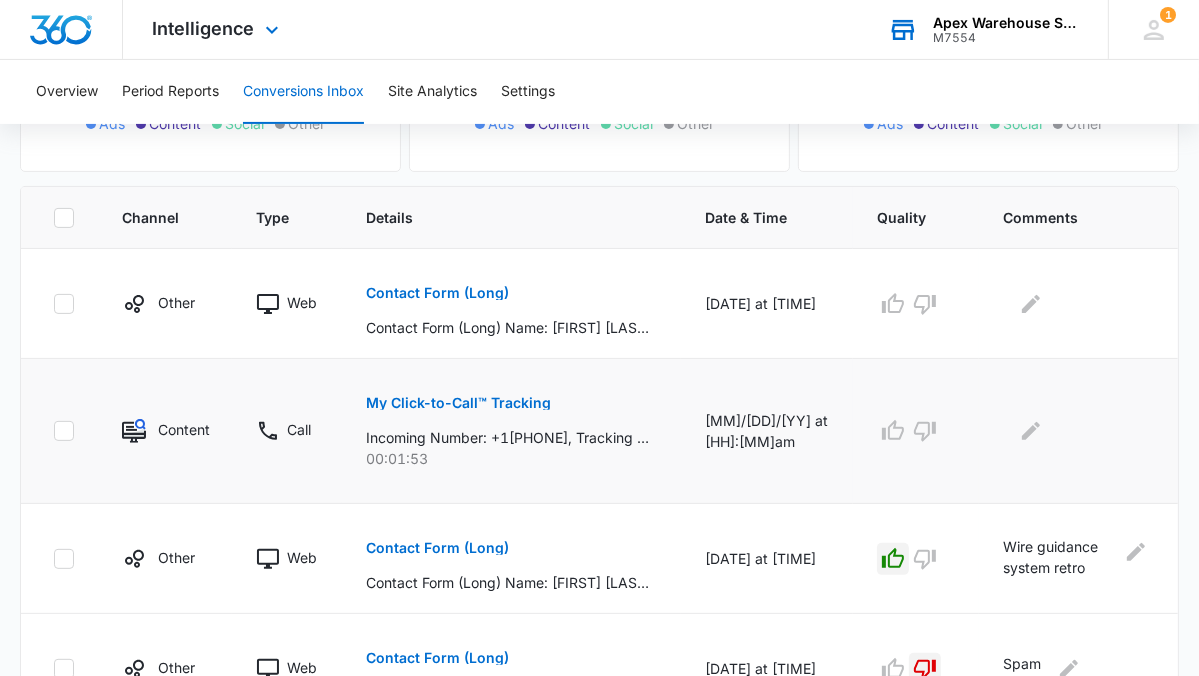 click on "My Click-to-Call™ Tracking" at bounding box center (458, 403) 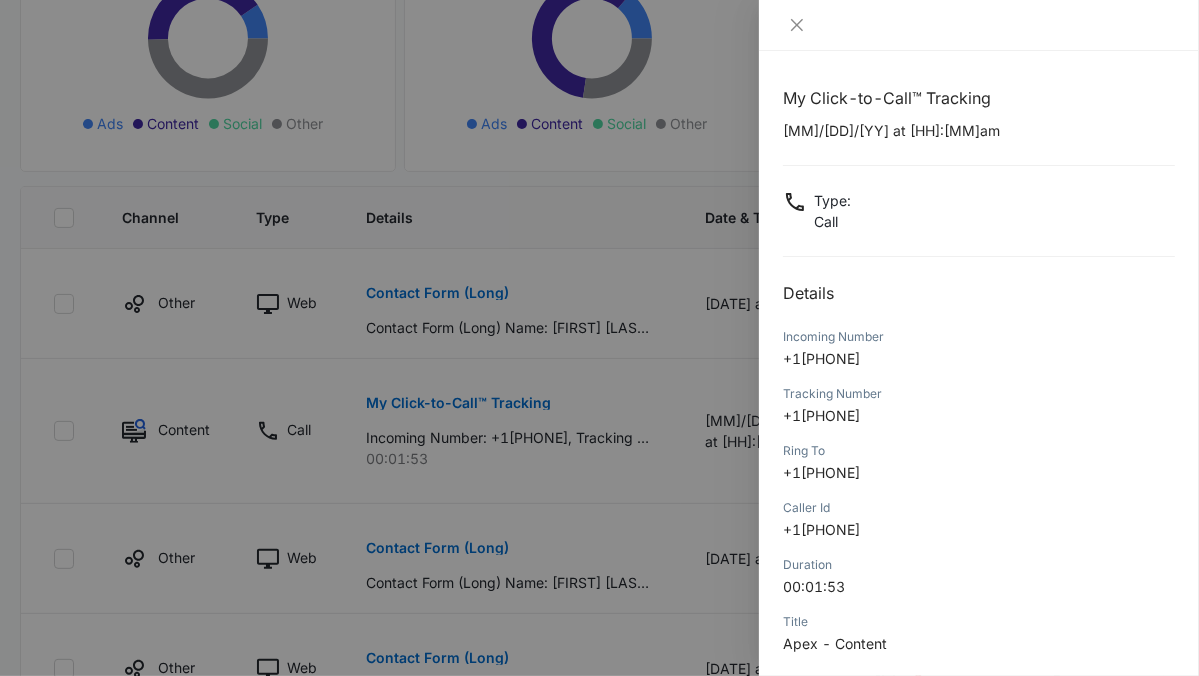 scroll, scrollTop: 212, scrollLeft: 0, axis: vertical 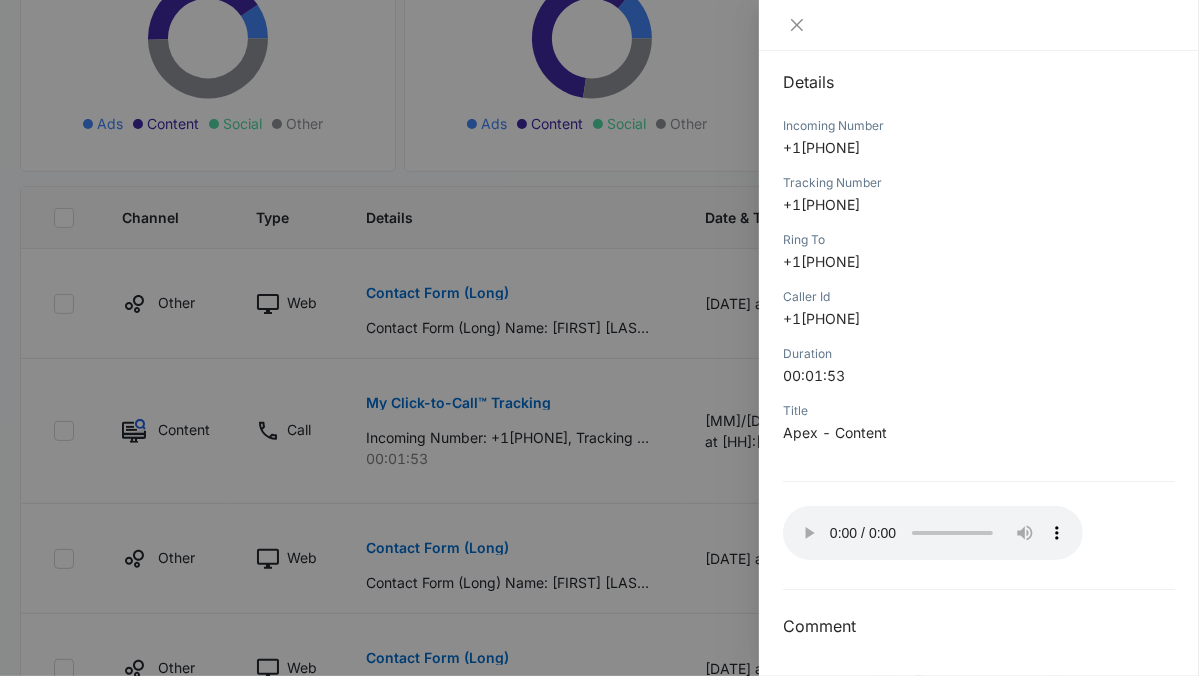 click on "Duration" at bounding box center (979, 354) 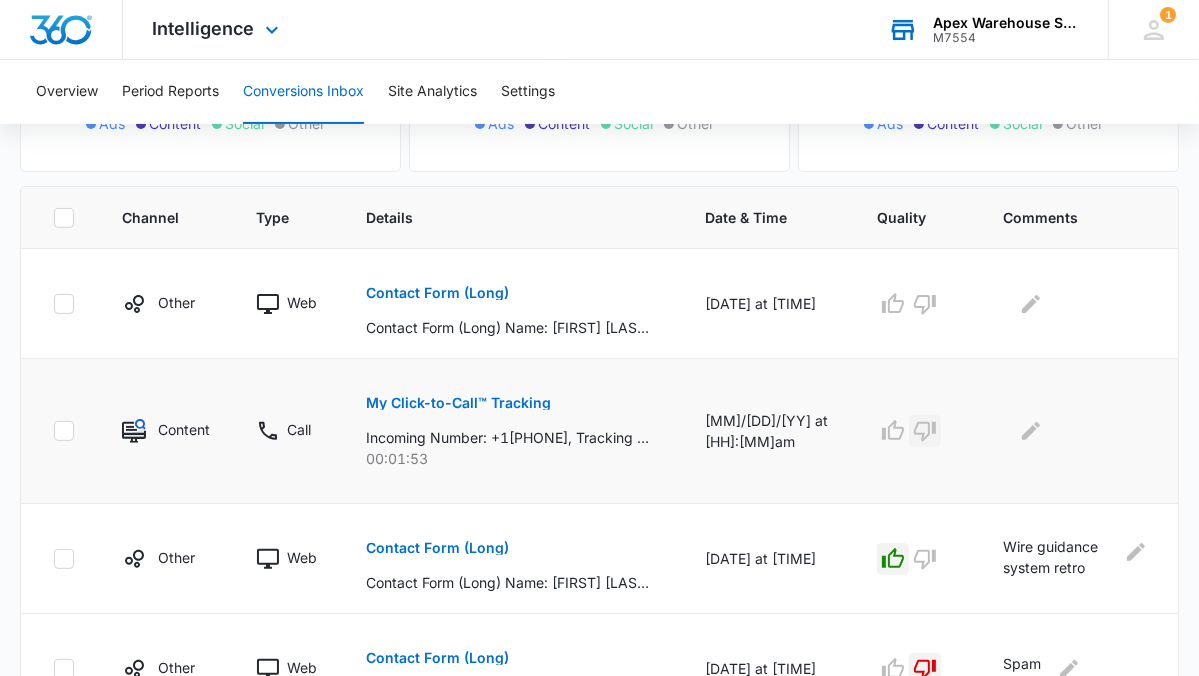 click at bounding box center [925, 431] 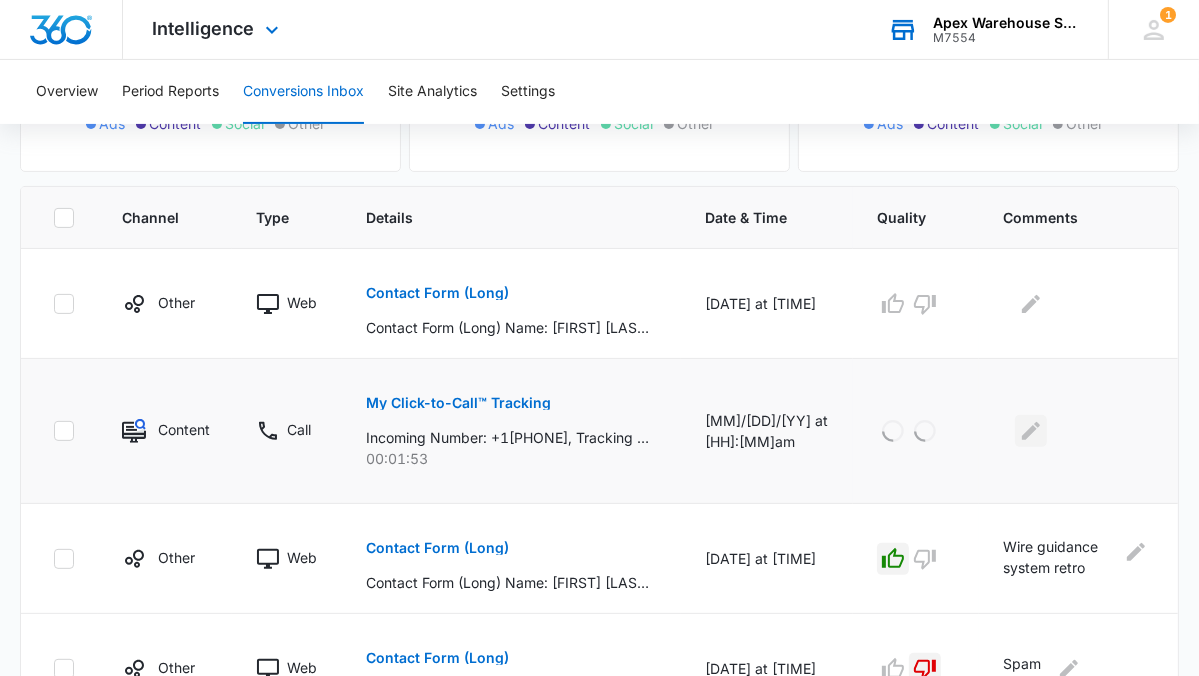 click 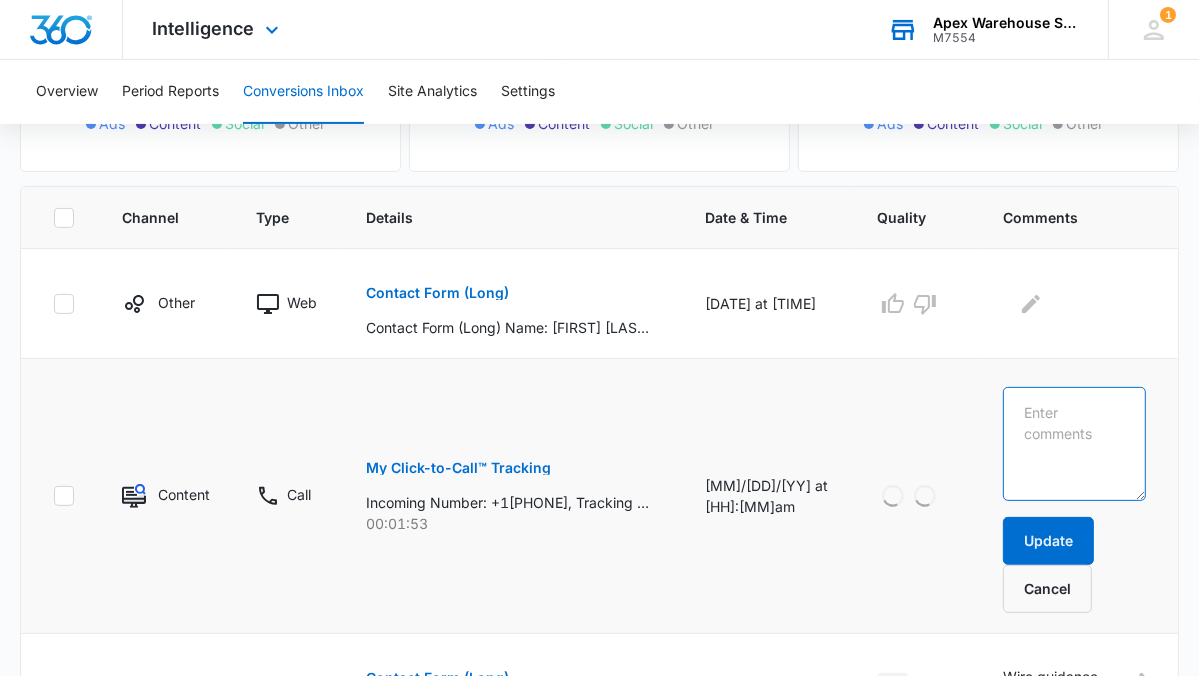 click at bounding box center (1074, 444) 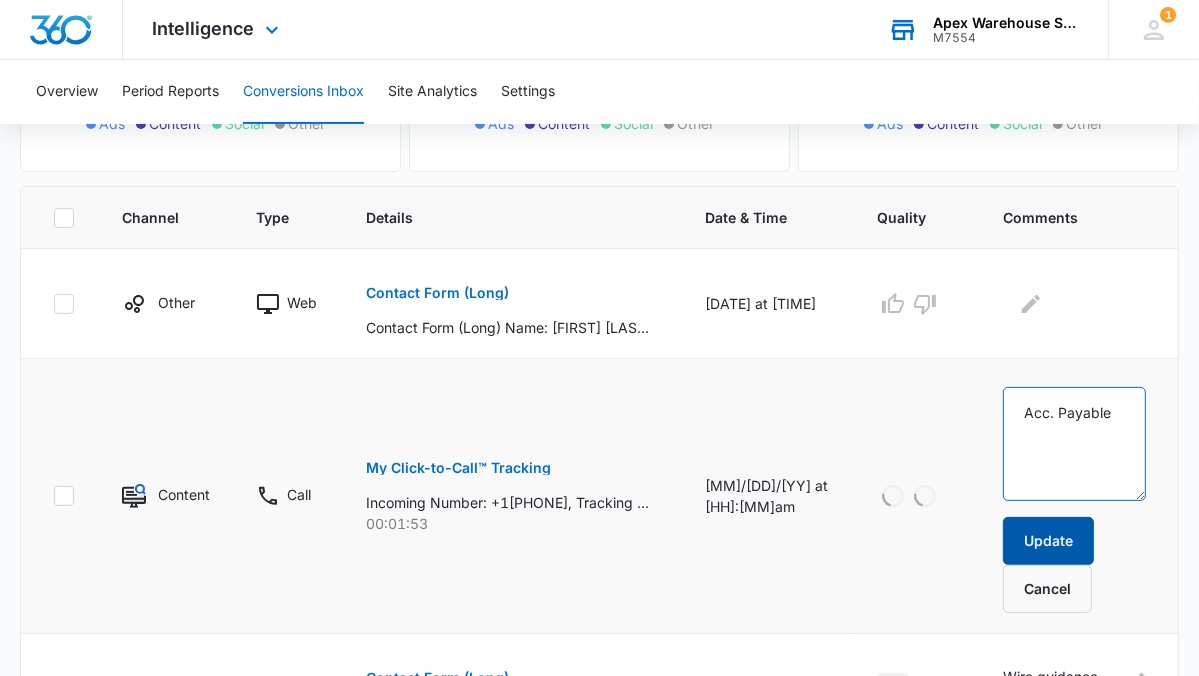 type on "Acc. Payable" 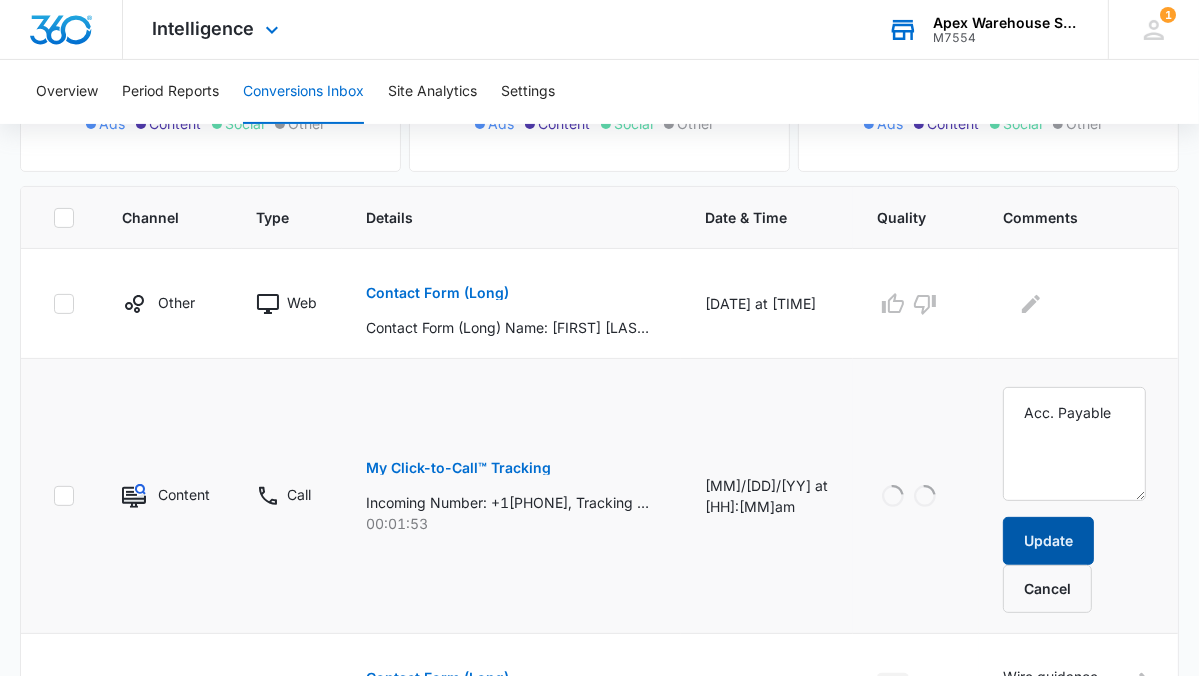 click on "Update" at bounding box center [1048, 541] 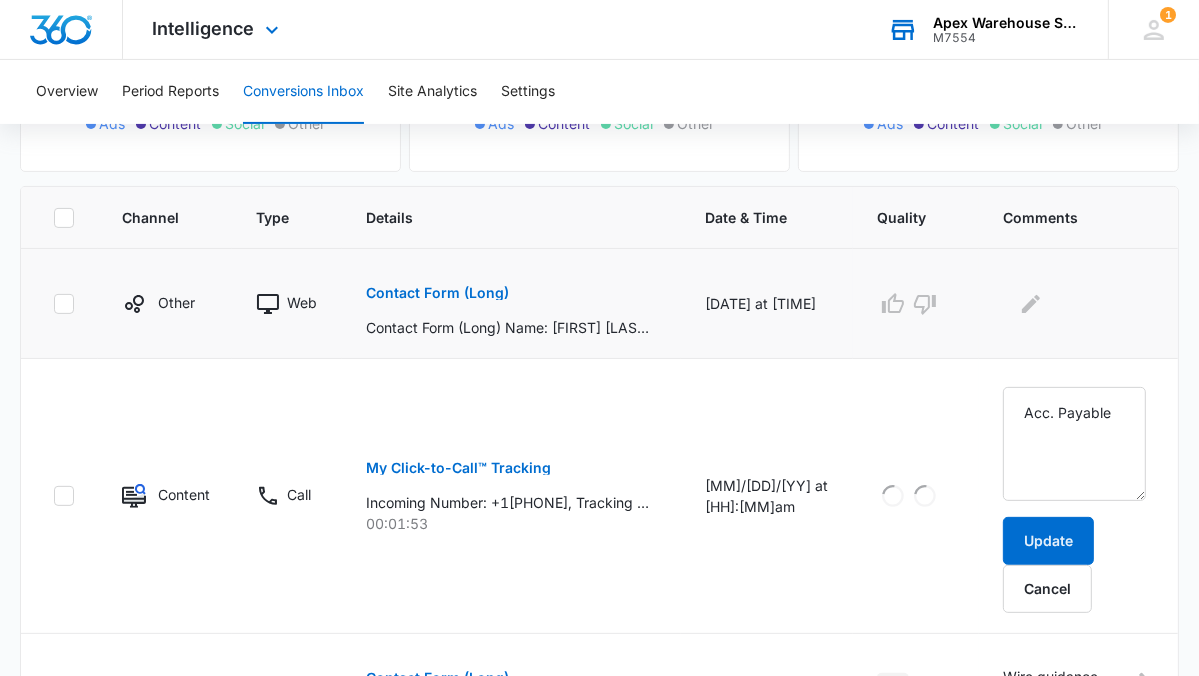 click on "Contact Form (Long)" at bounding box center (437, 293) 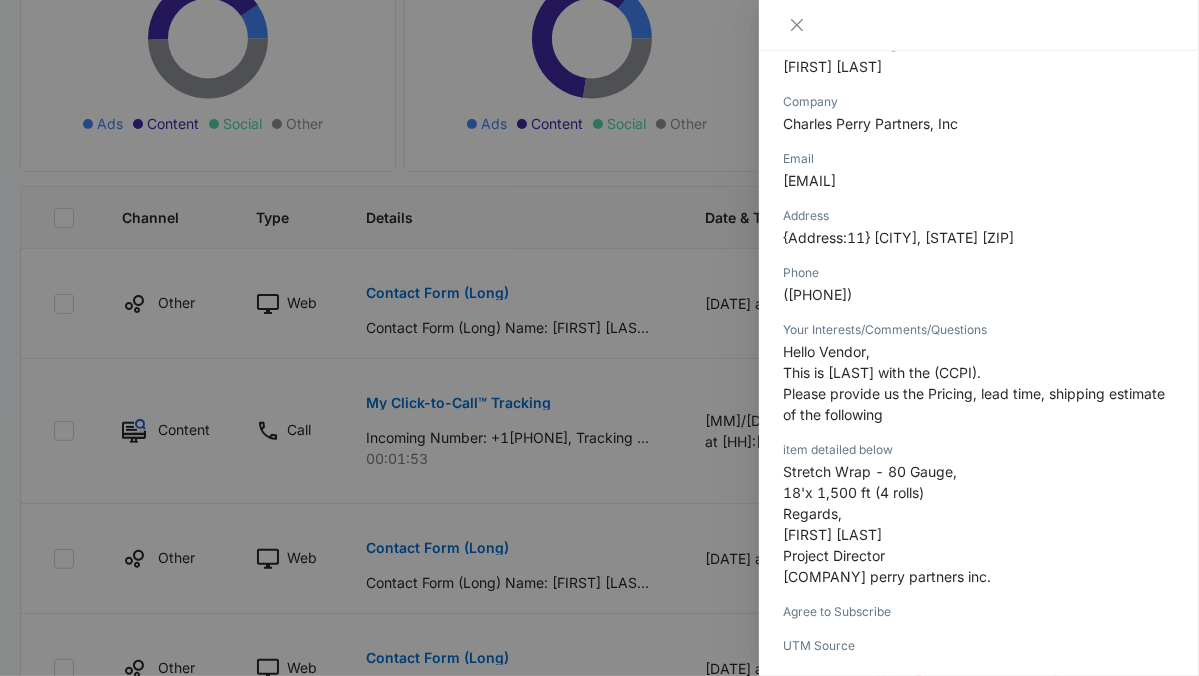 scroll, scrollTop: 276, scrollLeft: 0, axis: vertical 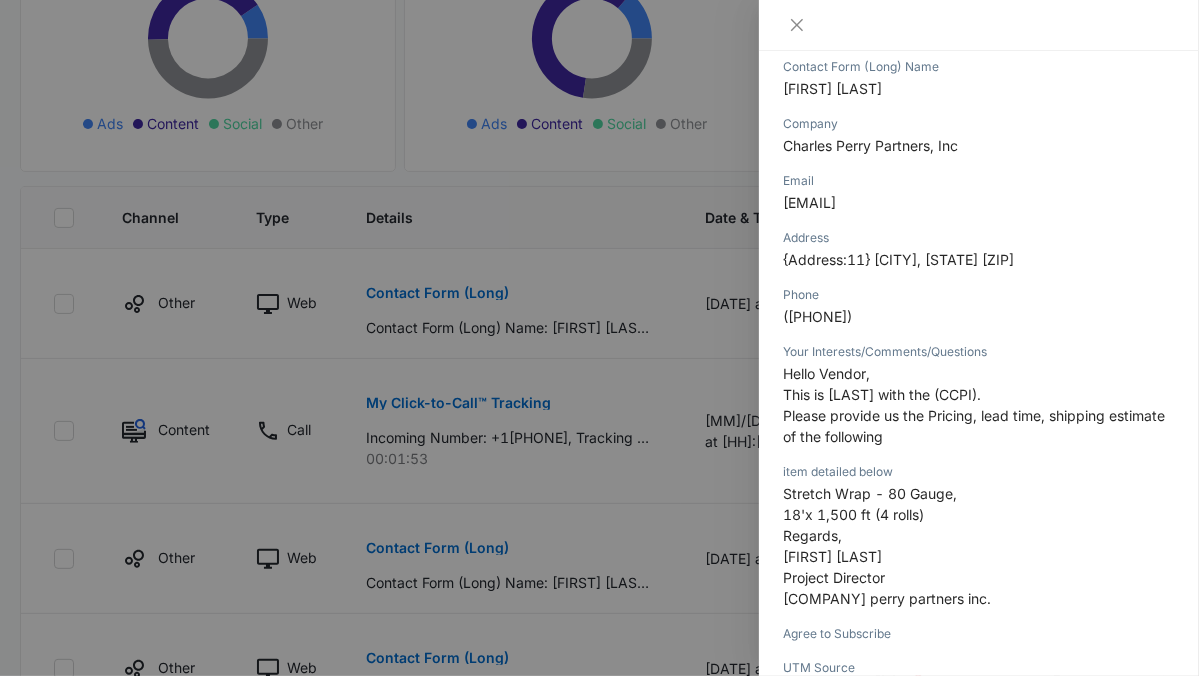 click at bounding box center [599, 338] 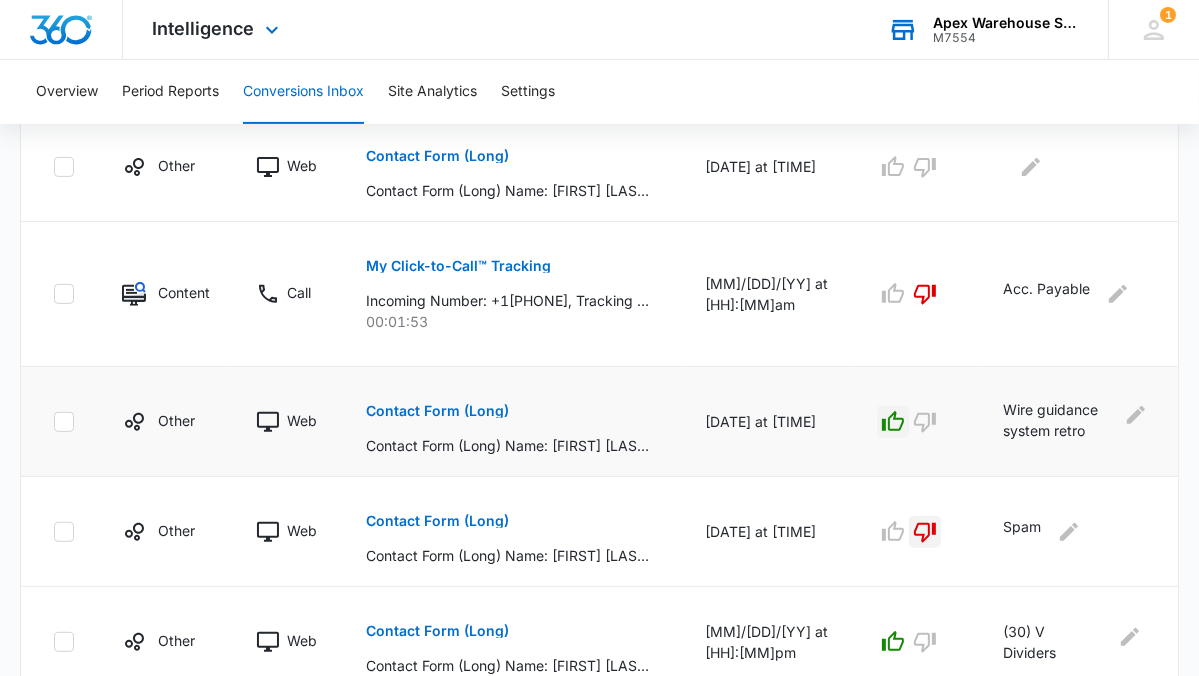 scroll, scrollTop: 519, scrollLeft: 0, axis: vertical 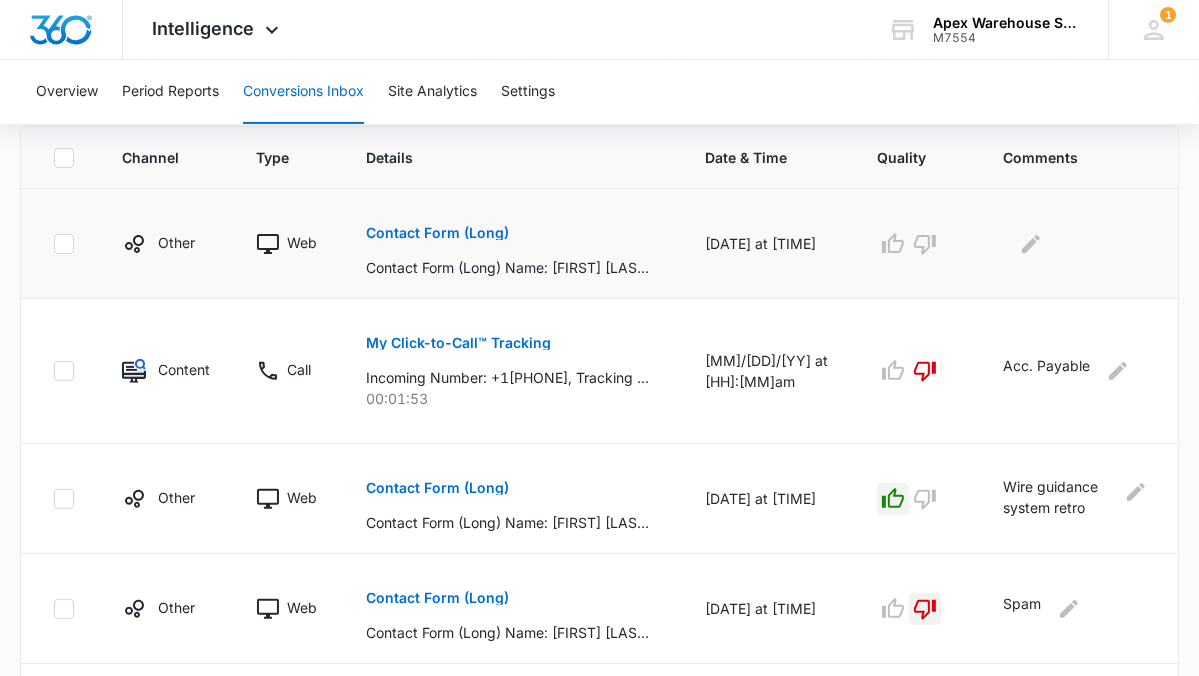 click on "Contact Form (Long)" at bounding box center (437, 233) 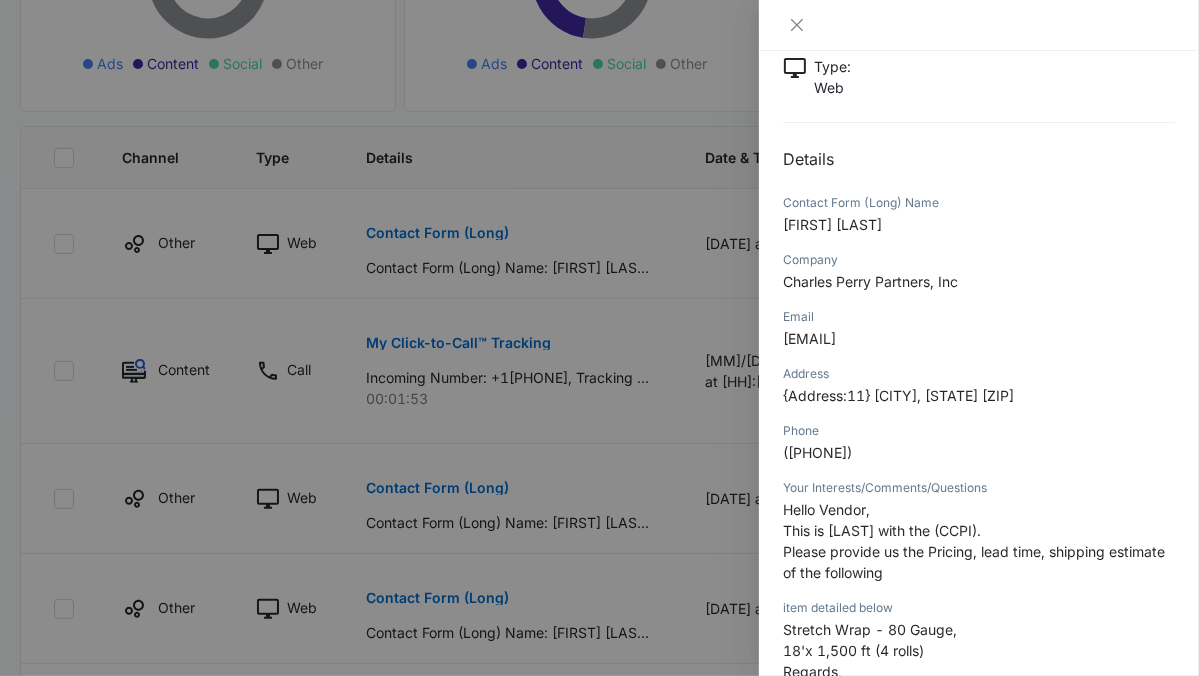 scroll, scrollTop: 151, scrollLeft: 0, axis: vertical 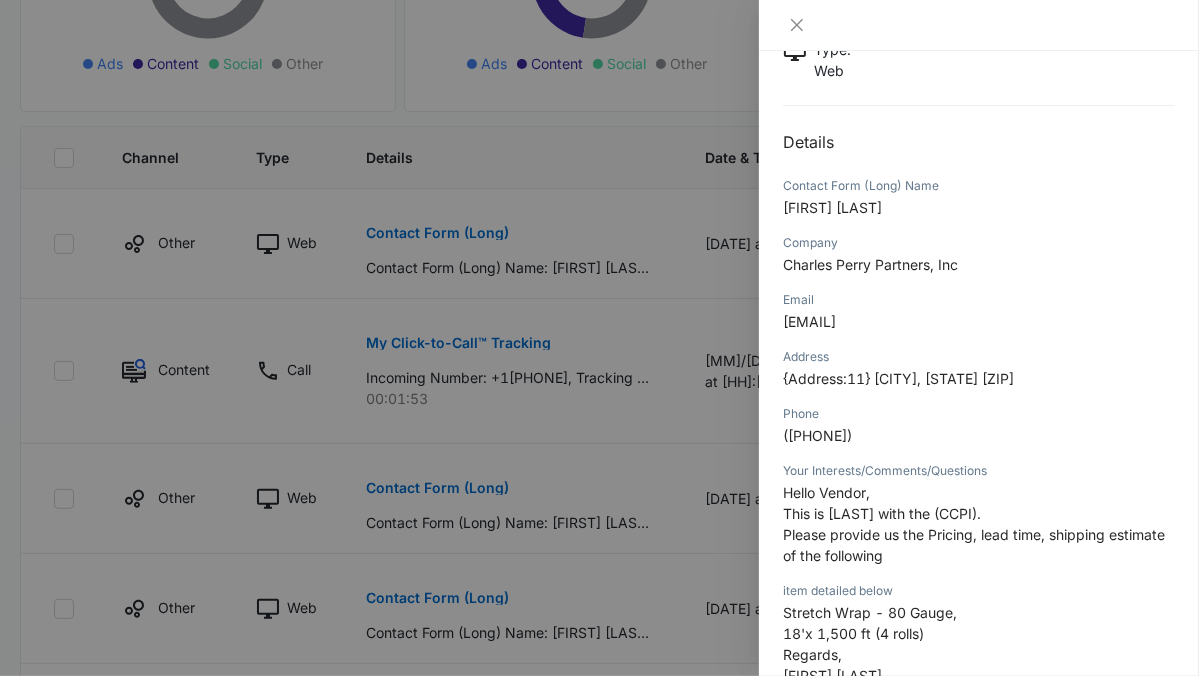 click on "Charles Perry Partners, Inc" at bounding box center [870, 264] 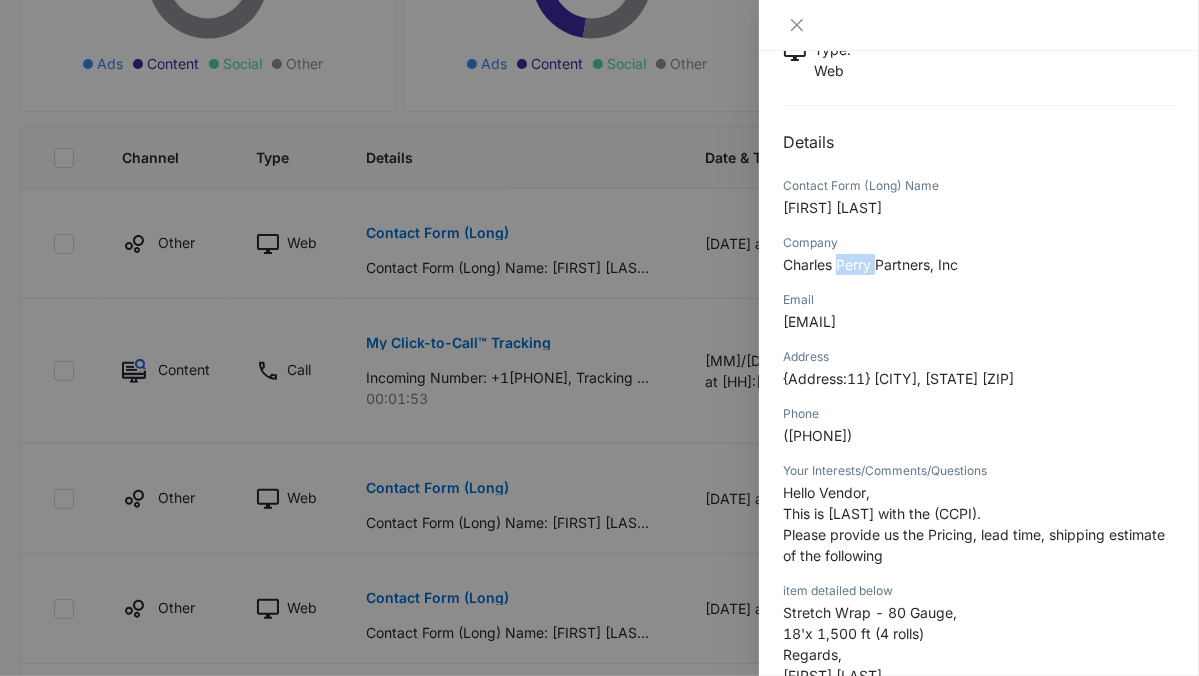 click on "Charles Perry Partners, Inc" at bounding box center (870, 264) 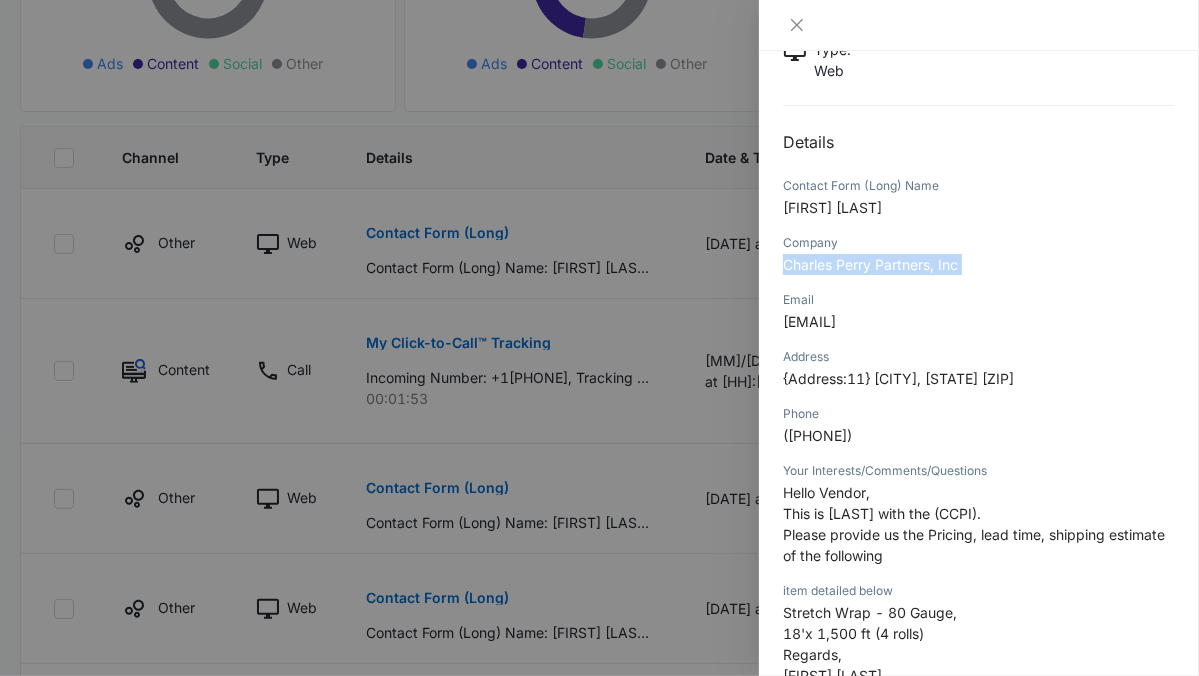 click on "Charles Perry Partners, Inc" at bounding box center (870, 264) 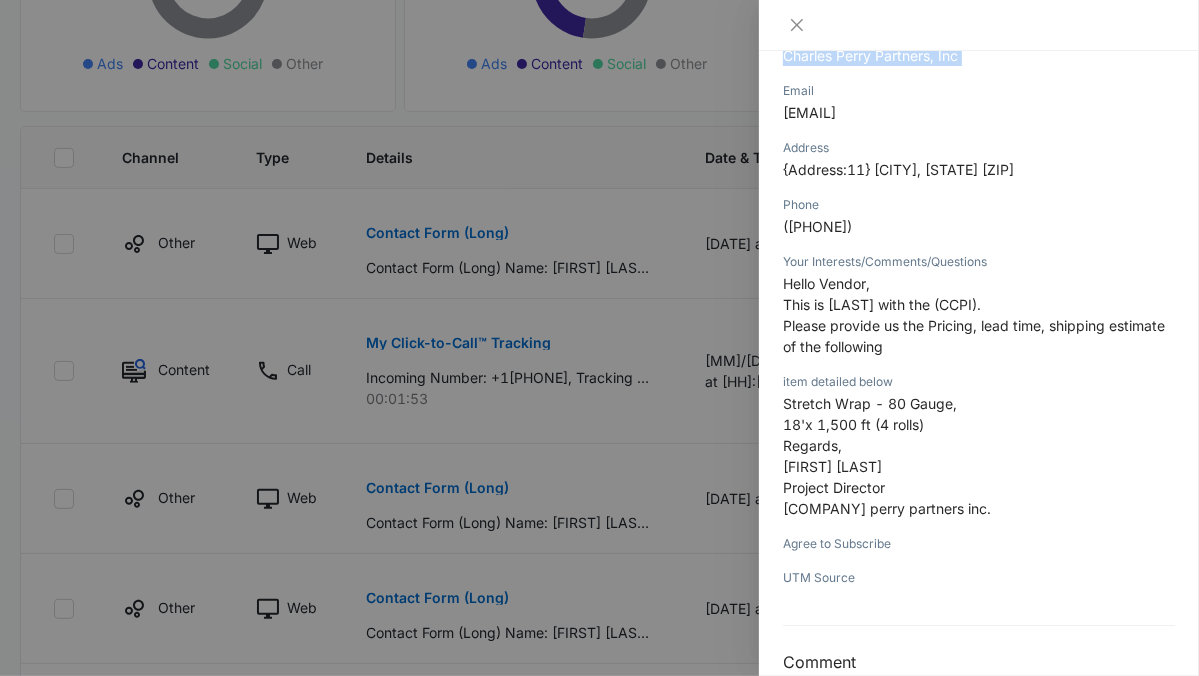 scroll, scrollTop: 364, scrollLeft: 0, axis: vertical 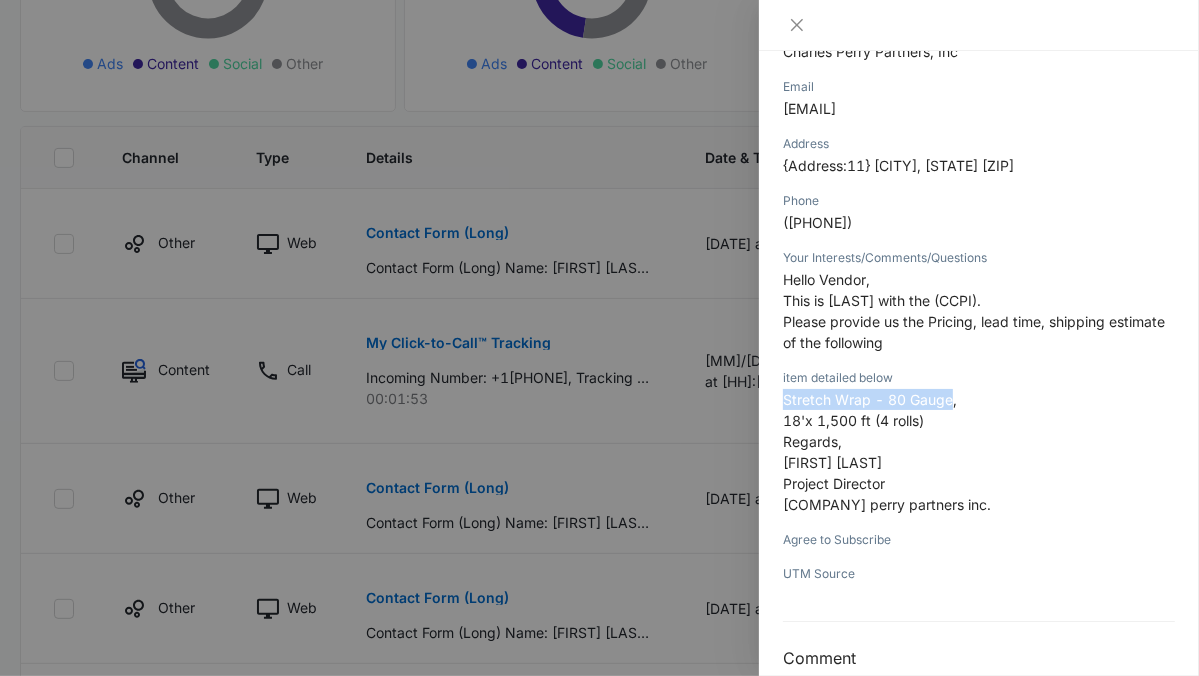 drag, startPoint x: 781, startPoint y: 397, endPoint x: 949, endPoint y: 401, distance: 168.0476 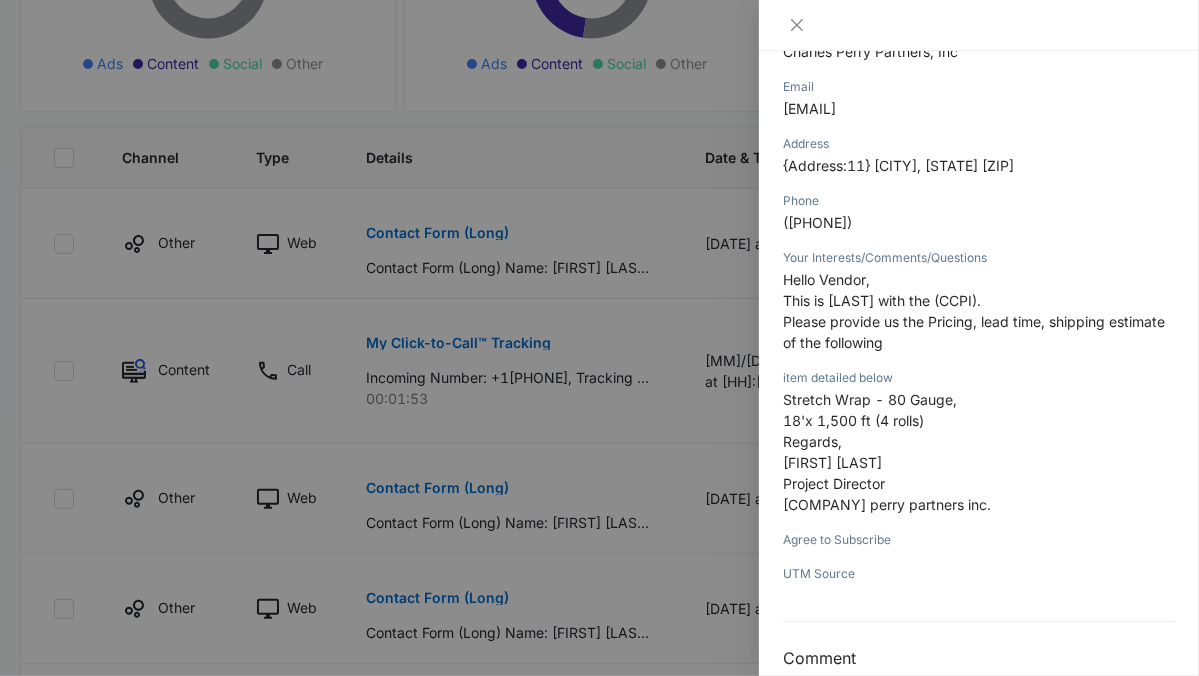 click at bounding box center (599, 338) 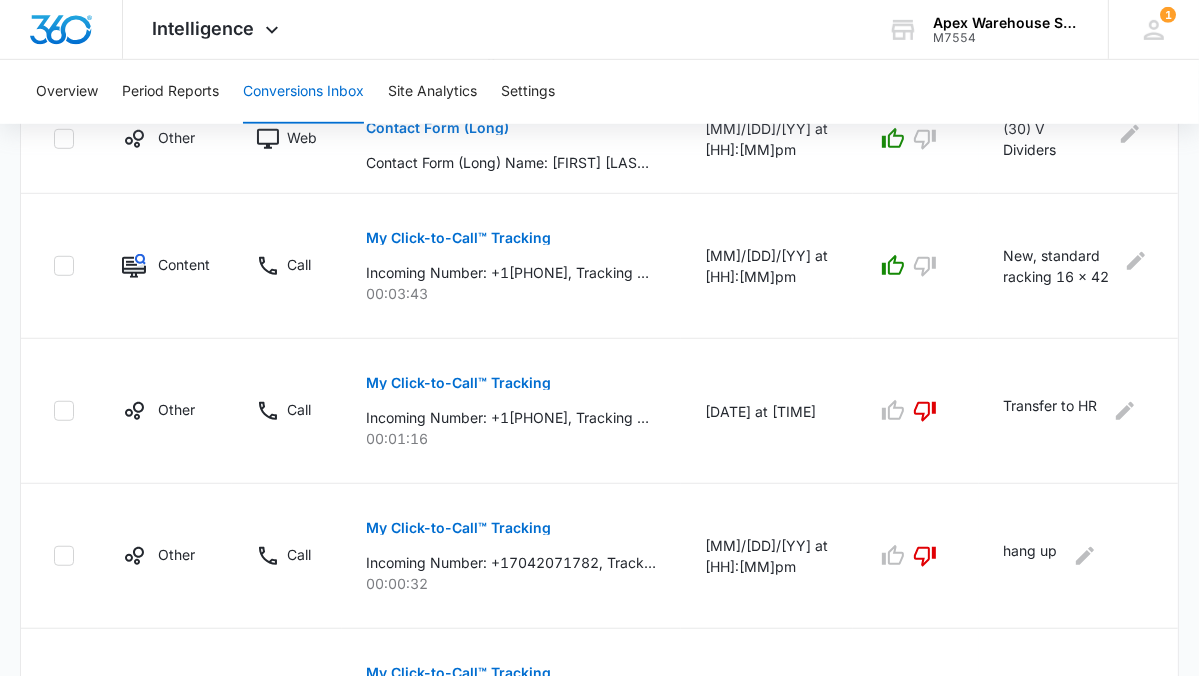 scroll, scrollTop: 1323, scrollLeft: 0, axis: vertical 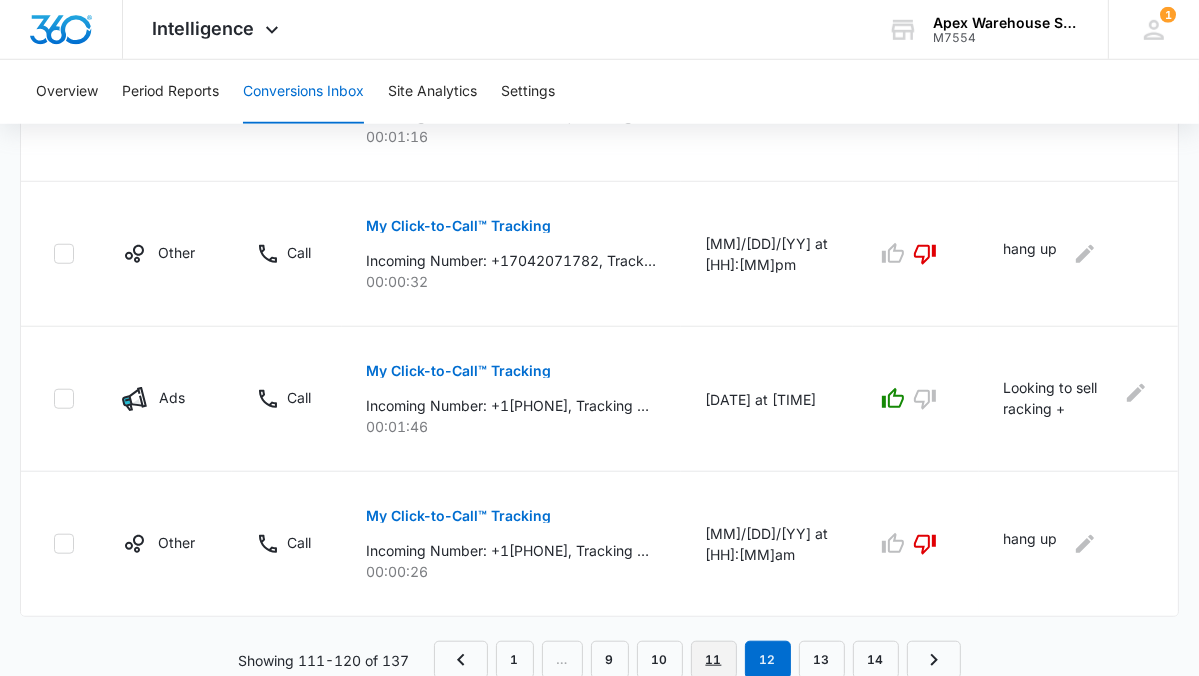 click on "11" at bounding box center (714, 660) 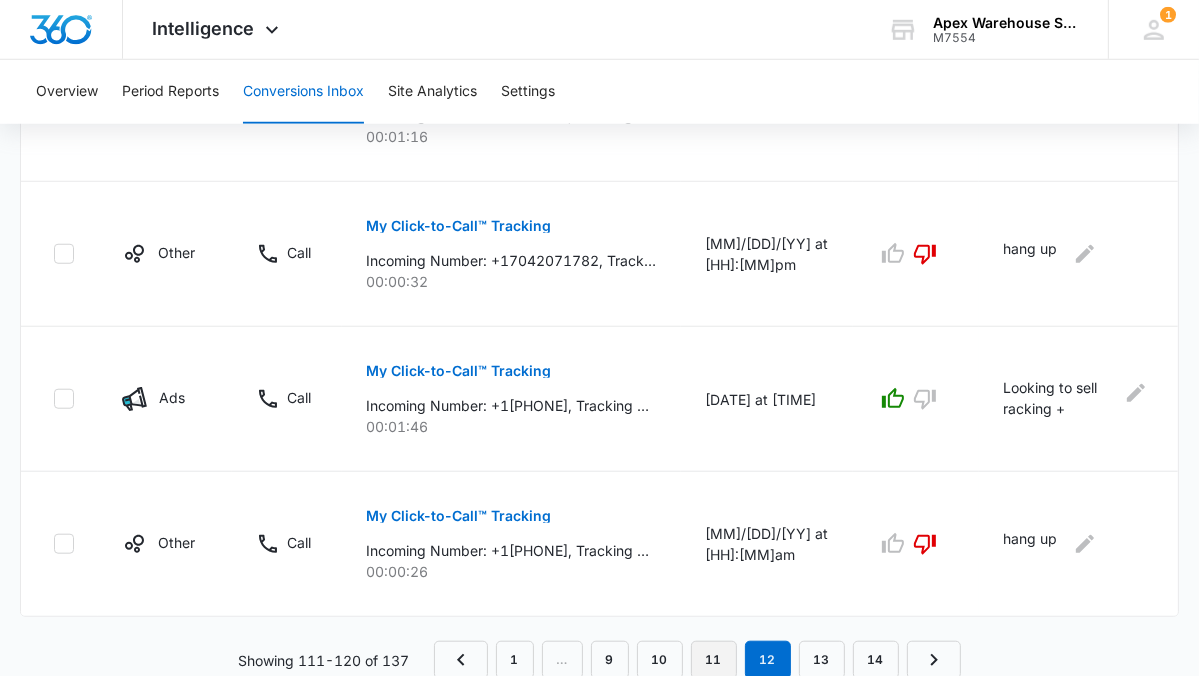 scroll, scrollTop: 0, scrollLeft: 0, axis: both 